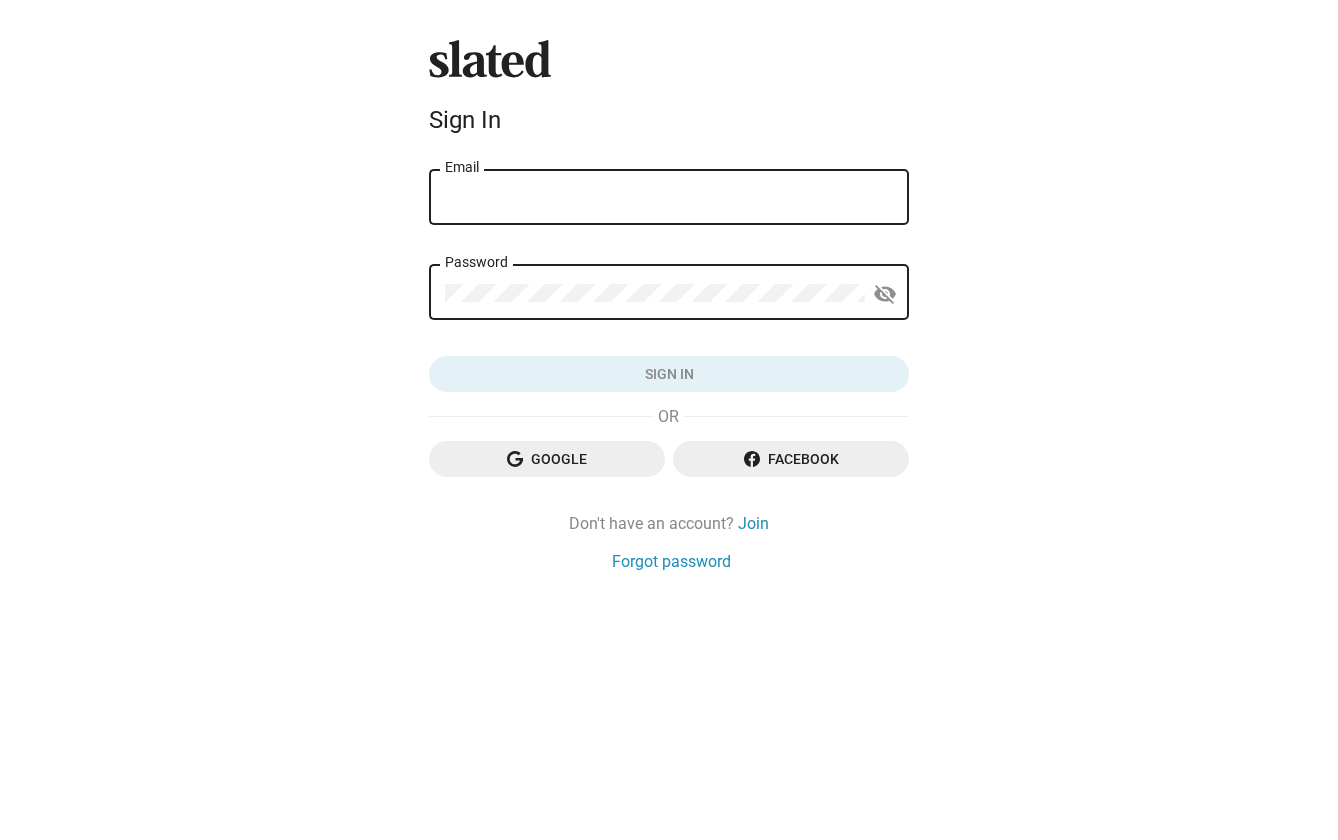 scroll, scrollTop: 0, scrollLeft: 0, axis: both 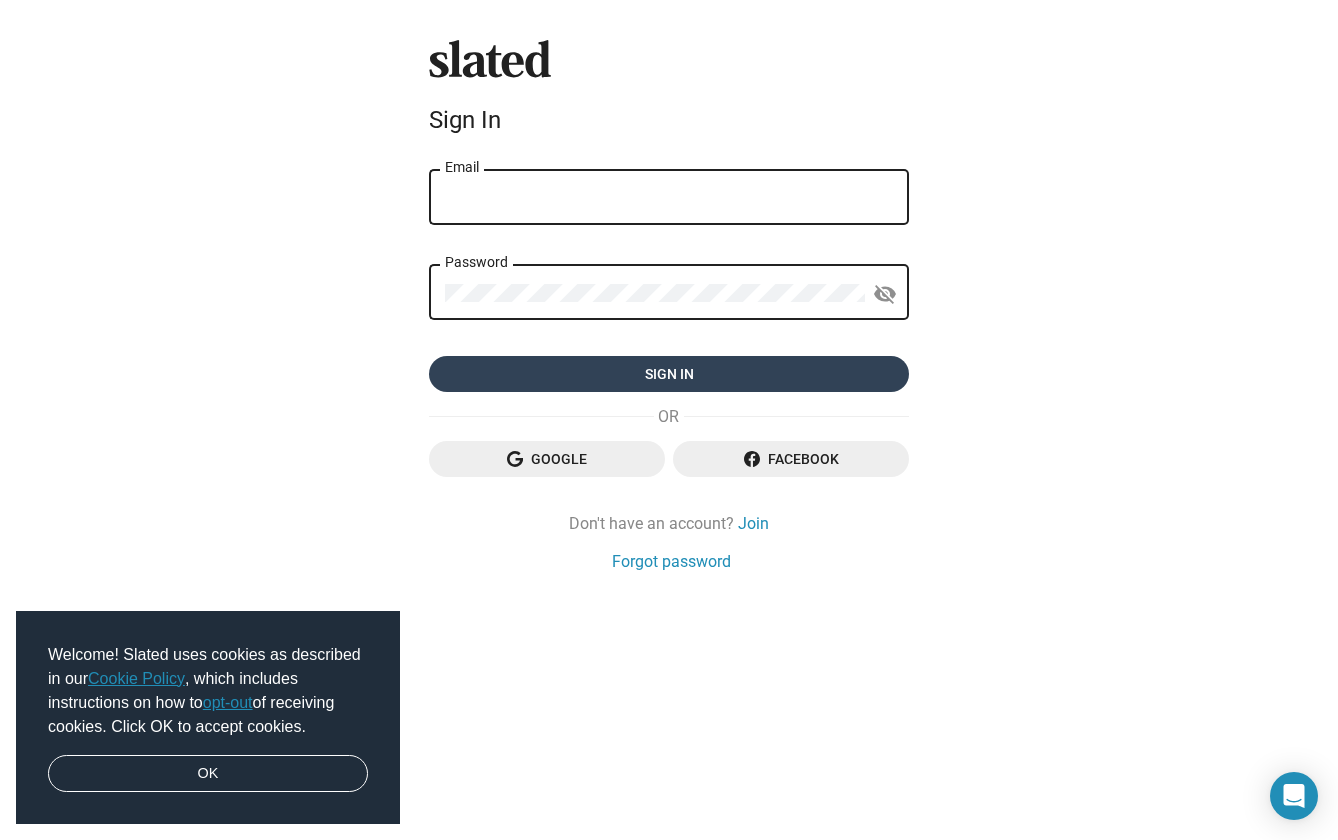 type on "astedman97@gmail.com" 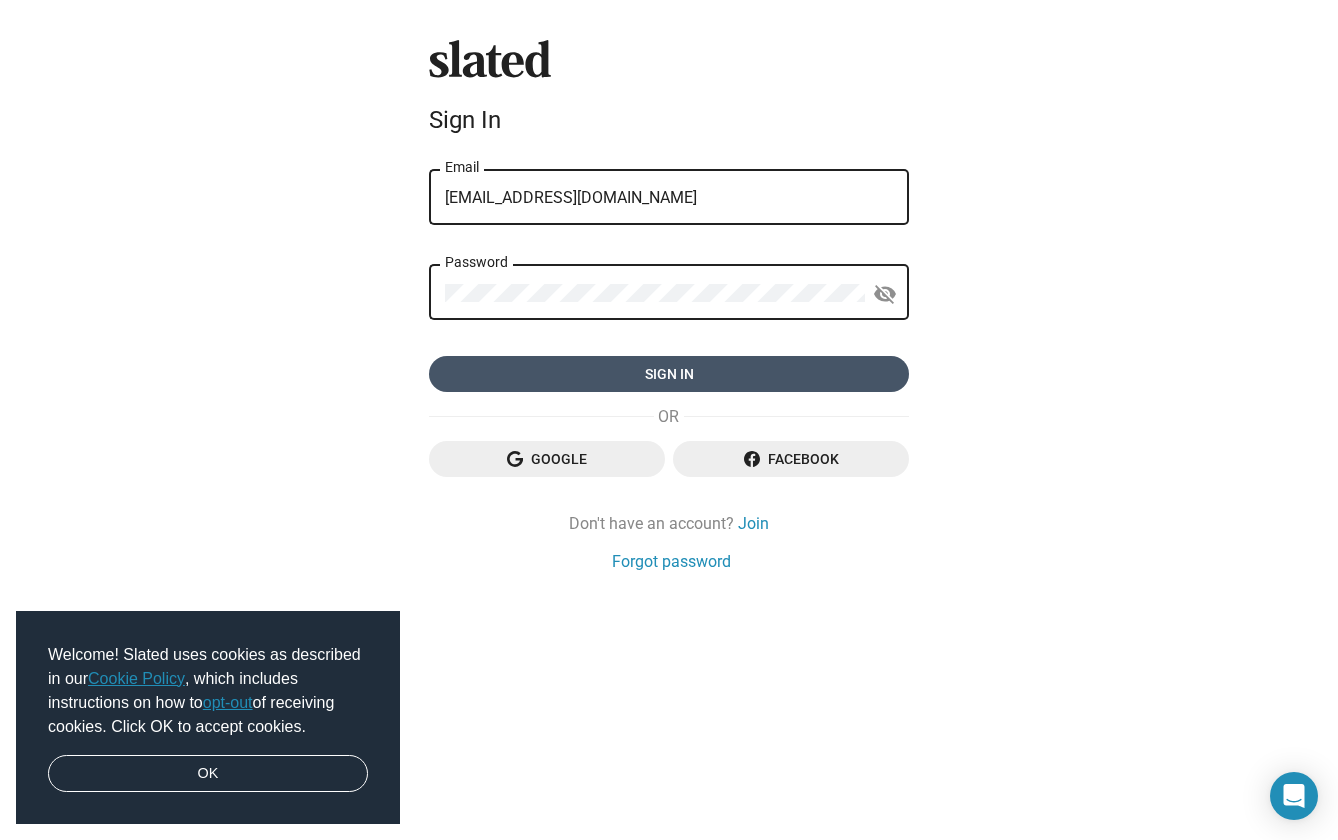 click on "Sign in" 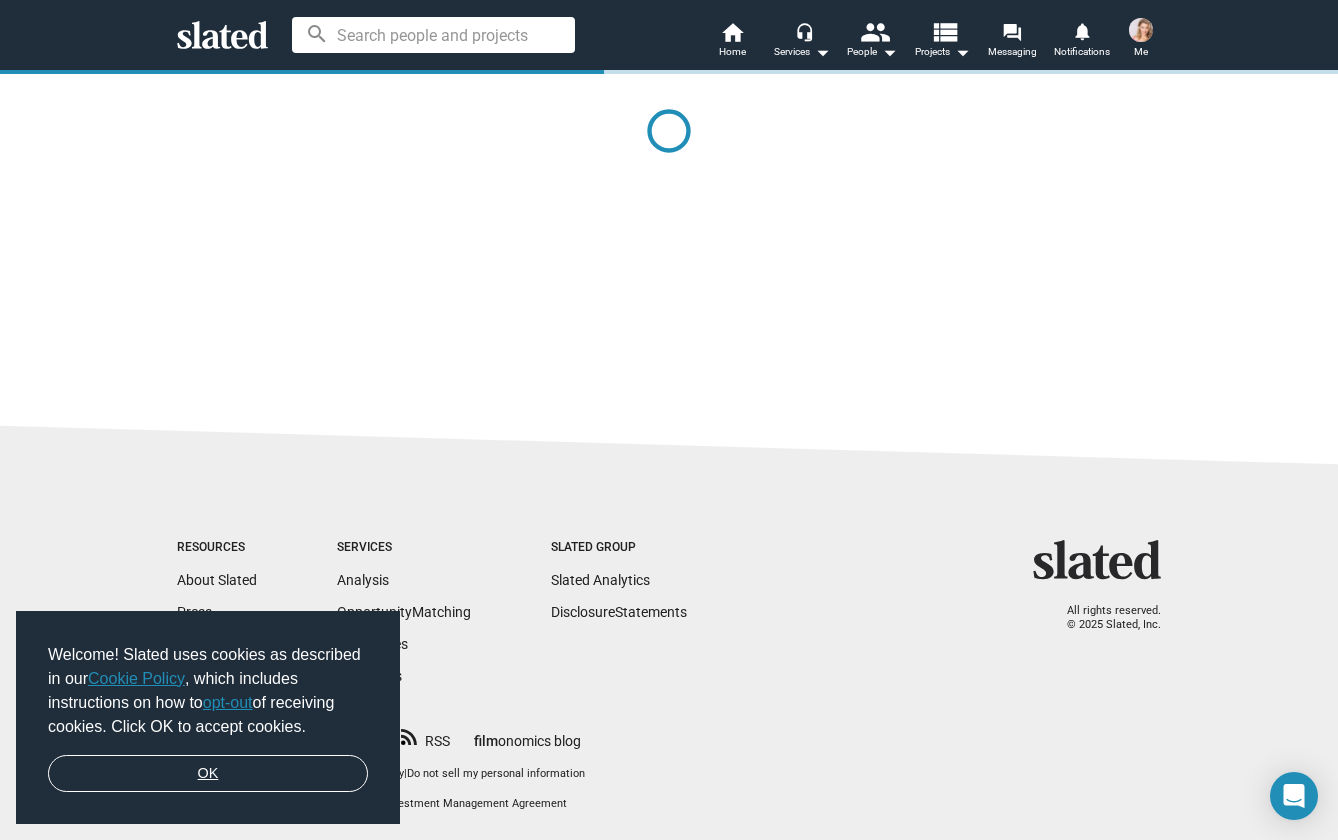 scroll, scrollTop: 0, scrollLeft: 0, axis: both 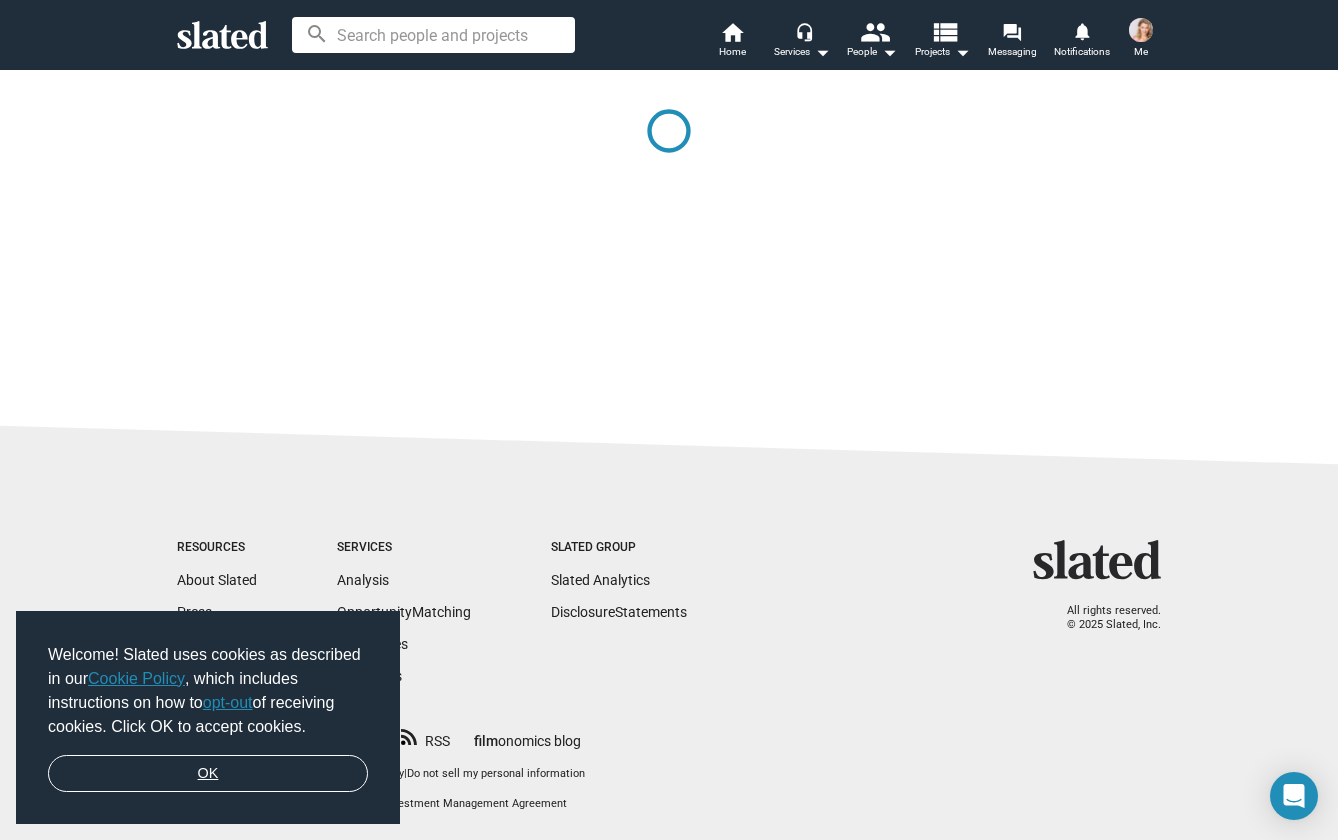 click on "OK" at bounding box center (208, 774) 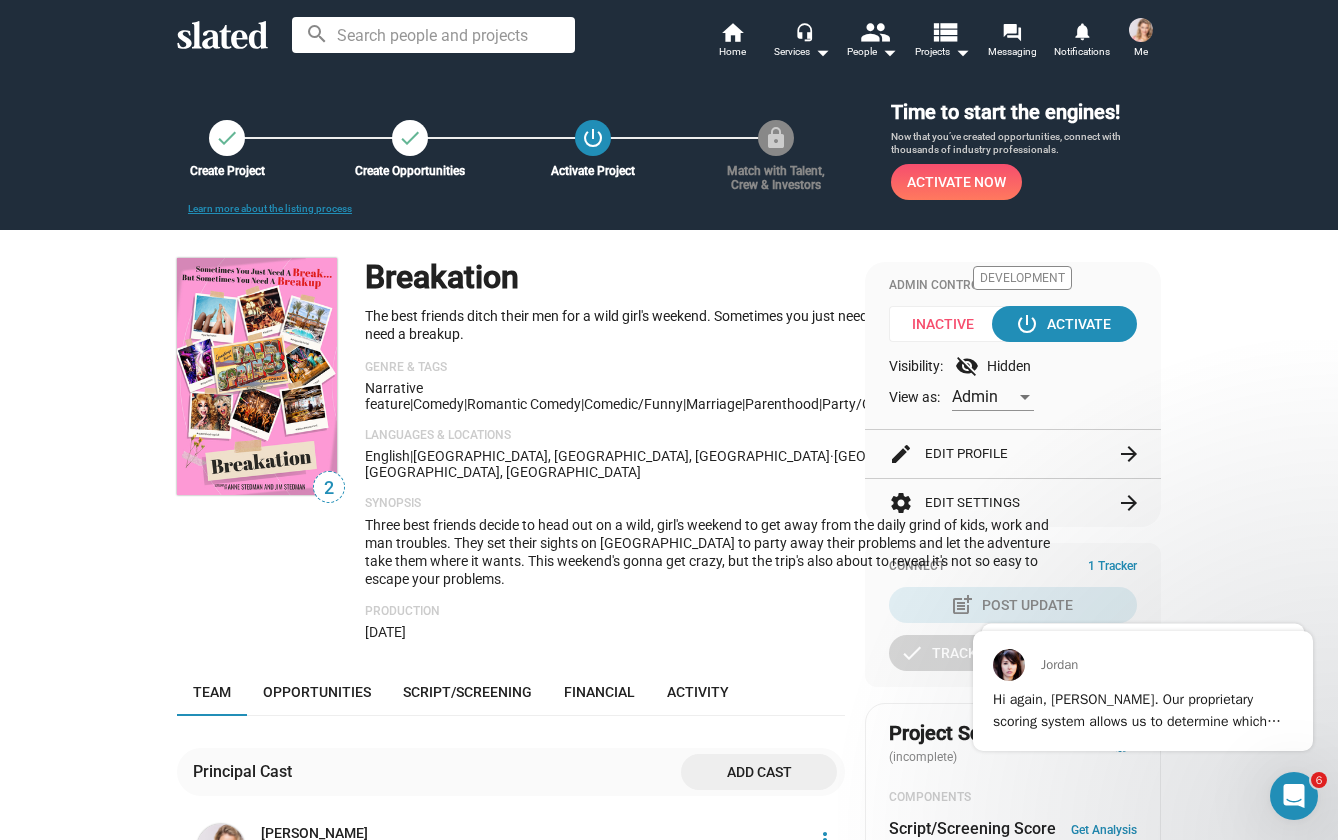 scroll, scrollTop: 0, scrollLeft: 0, axis: both 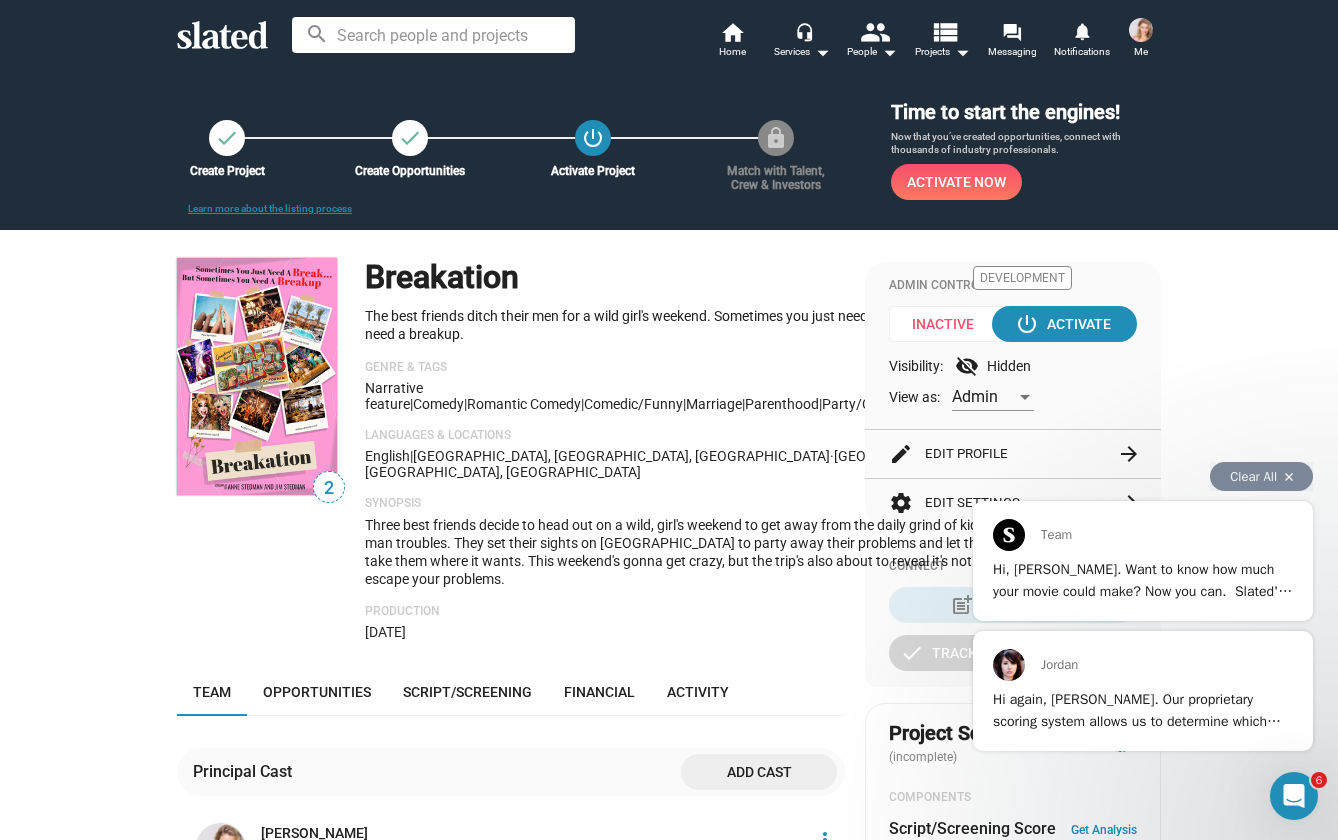 click on "Hi, [PERSON_NAME]. Want to know how much your movie could make? Now you can.  Slated's Financial Analysis service allows you to easily simulate your dream teams and budget scenarios.   Was this helpful? (select below)" at bounding box center [1142, 613] 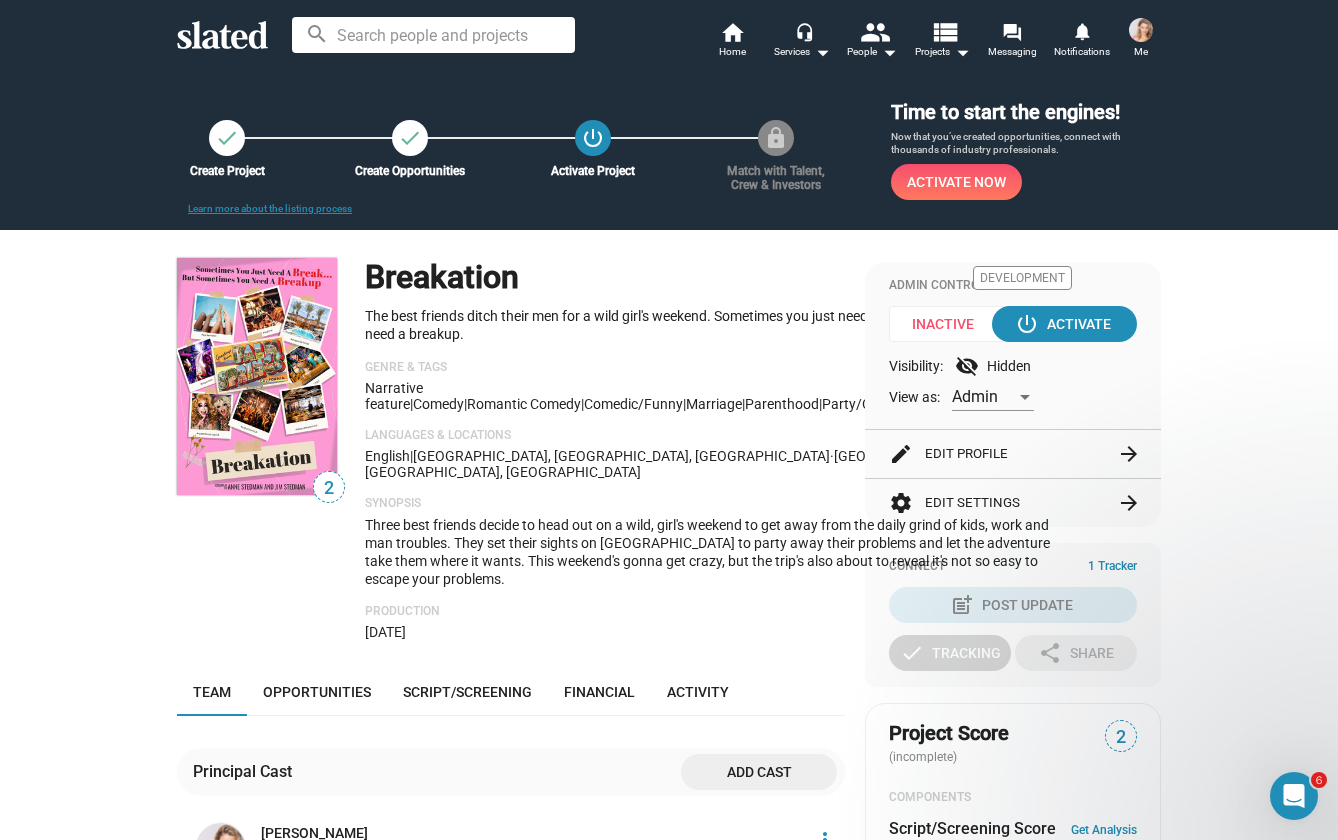scroll, scrollTop: 0, scrollLeft: 0, axis: both 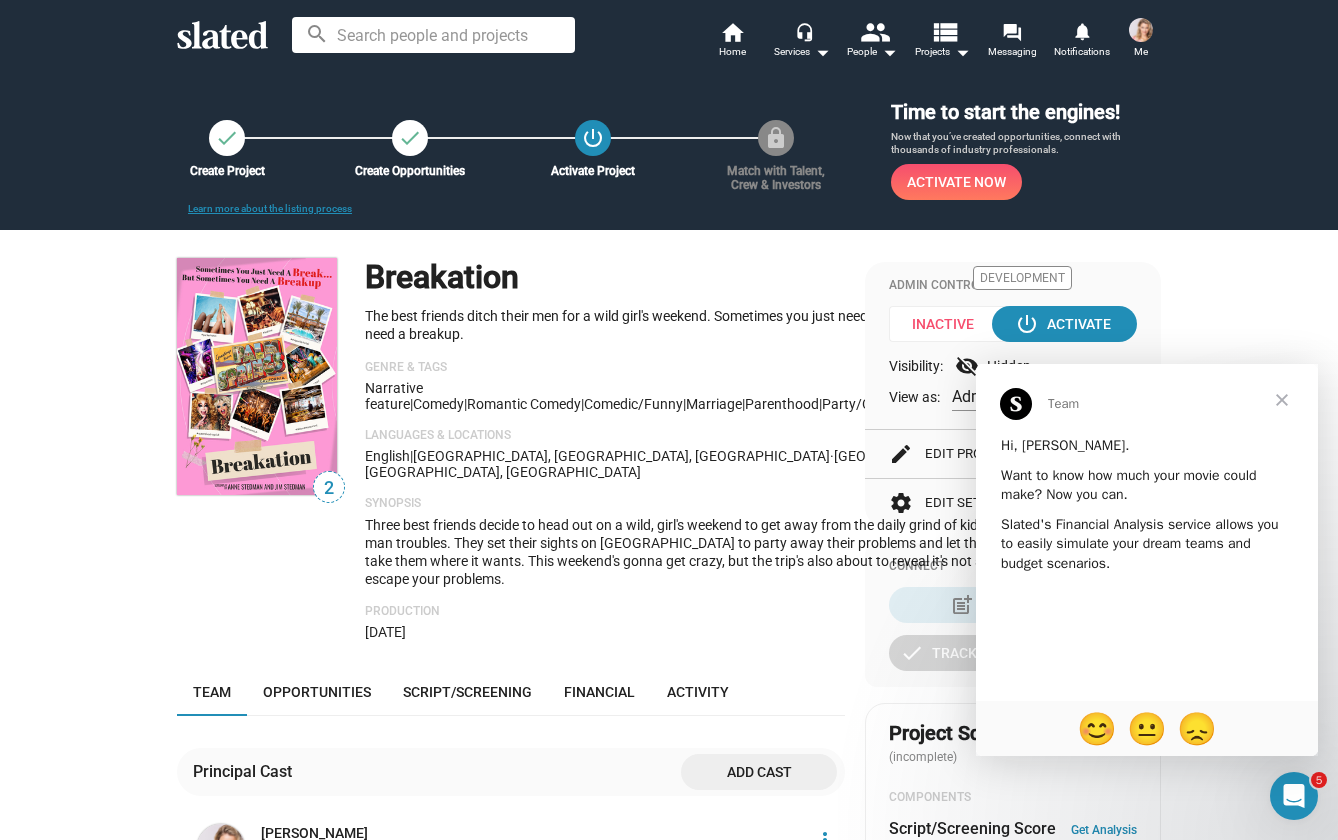 click at bounding box center [1282, 400] 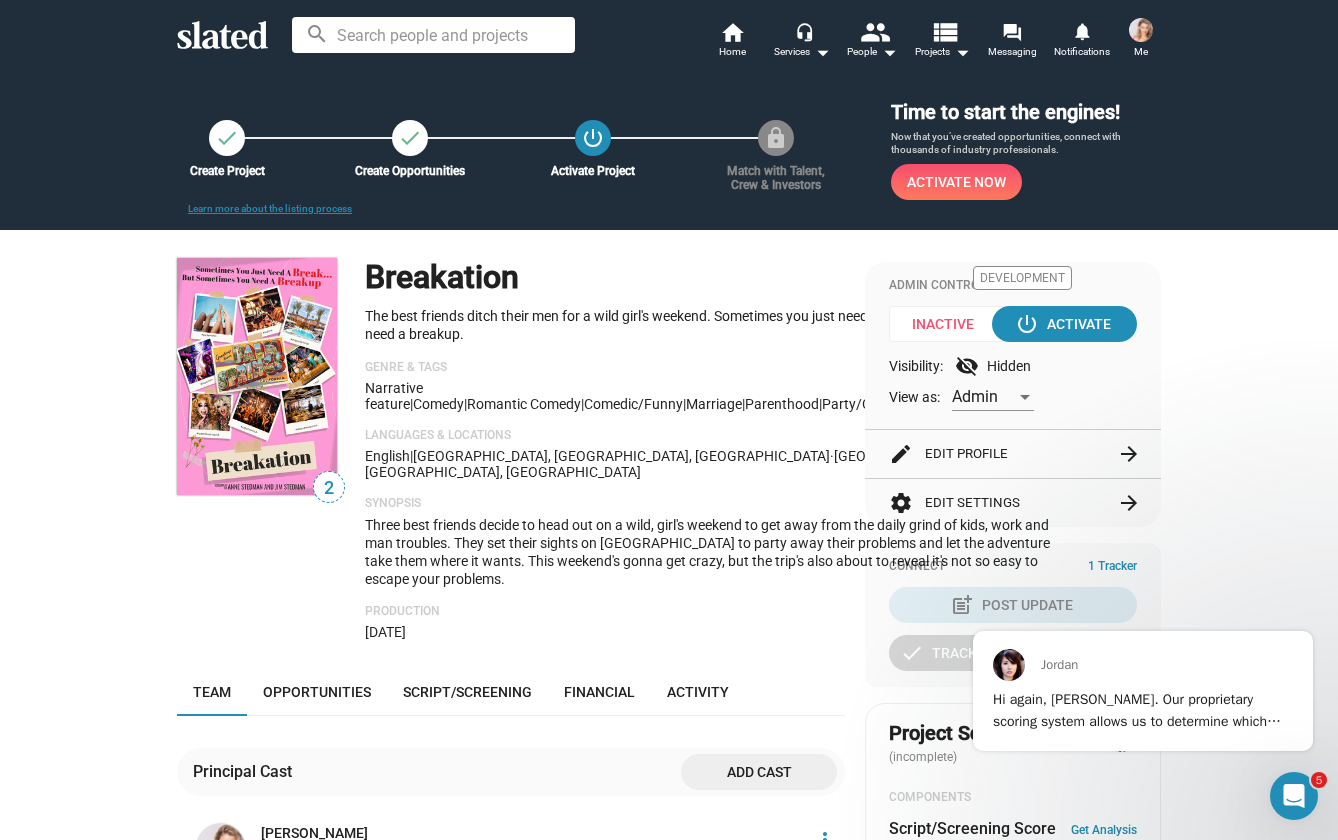 scroll, scrollTop: 0, scrollLeft: 0, axis: both 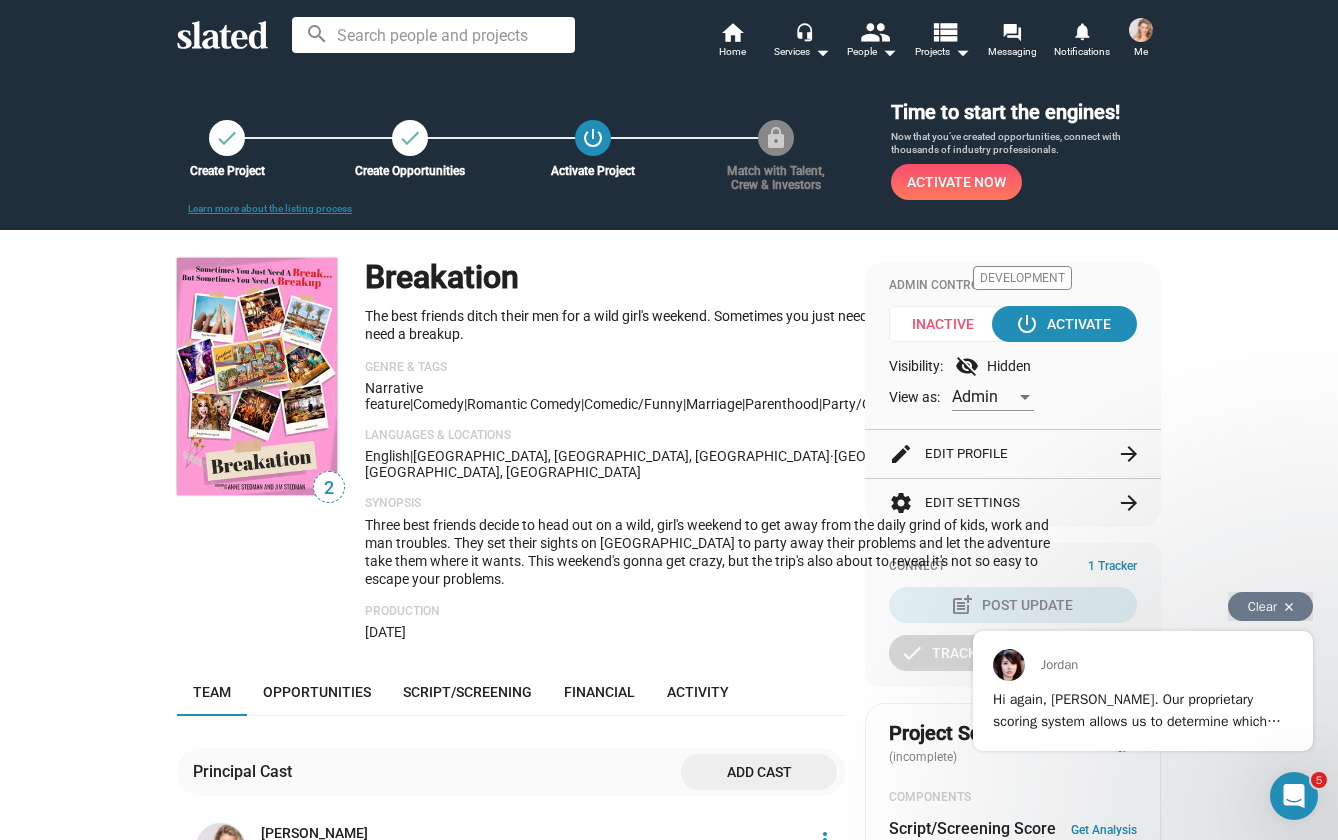click on "Clear" at bounding box center (1270, 606) 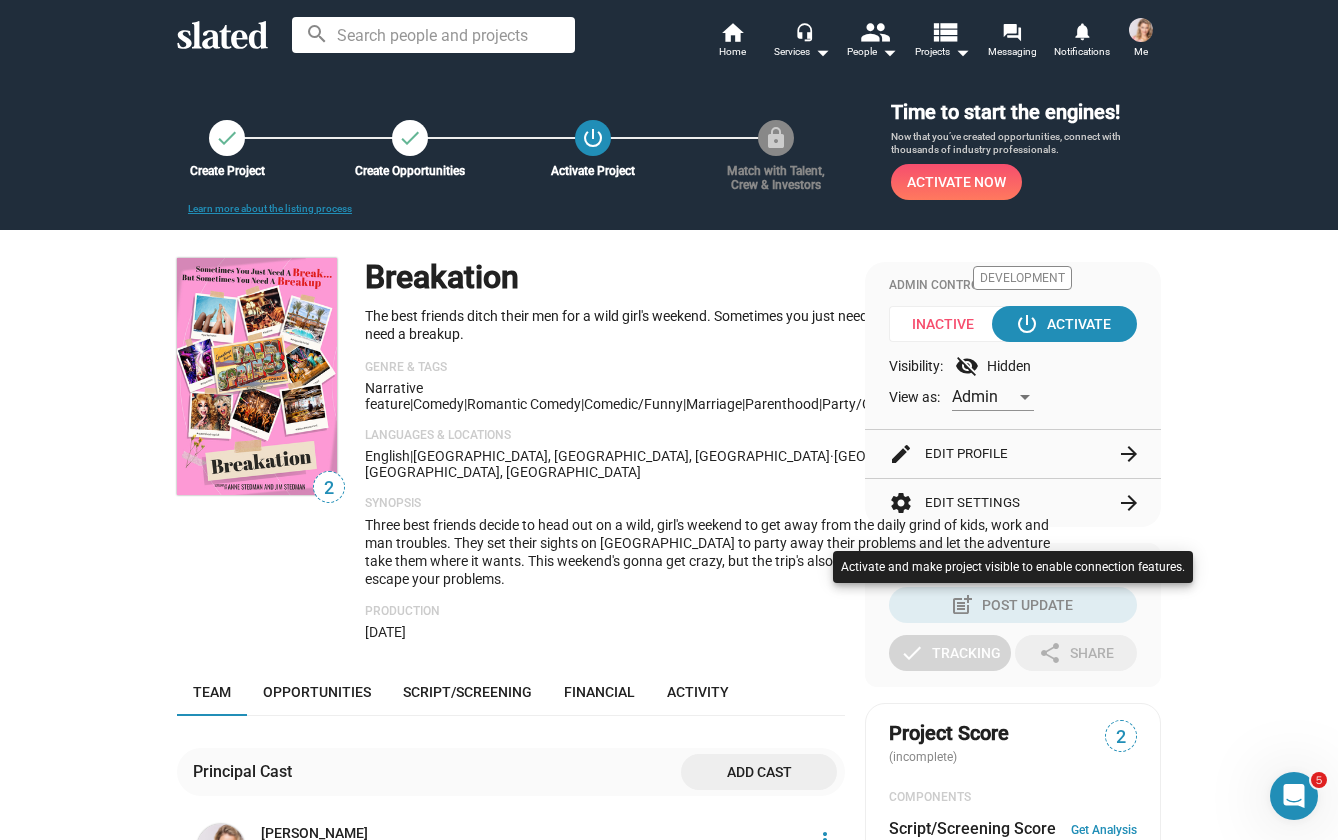 click at bounding box center (669, 420) 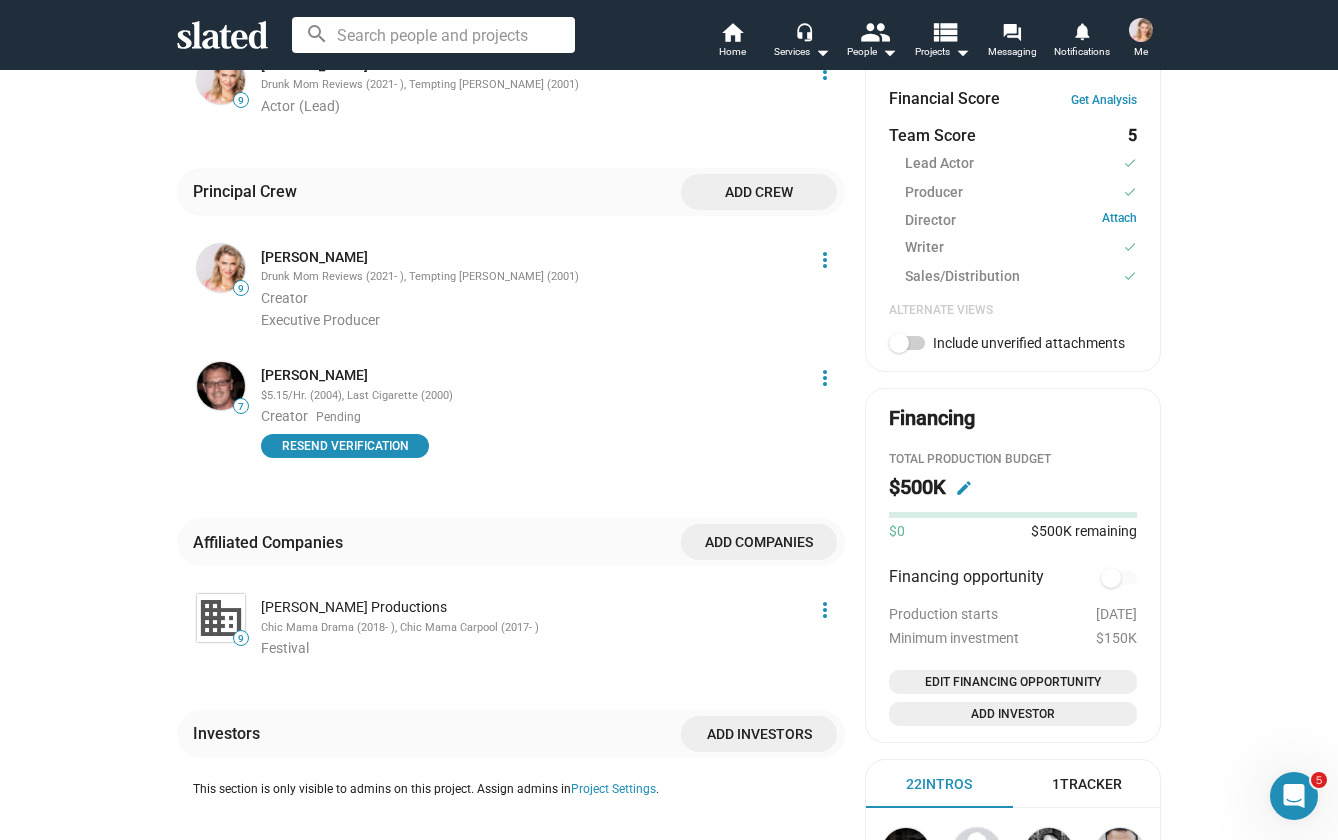 scroll, scrollTop: 753, scrollLeft: 0, axis: vertical 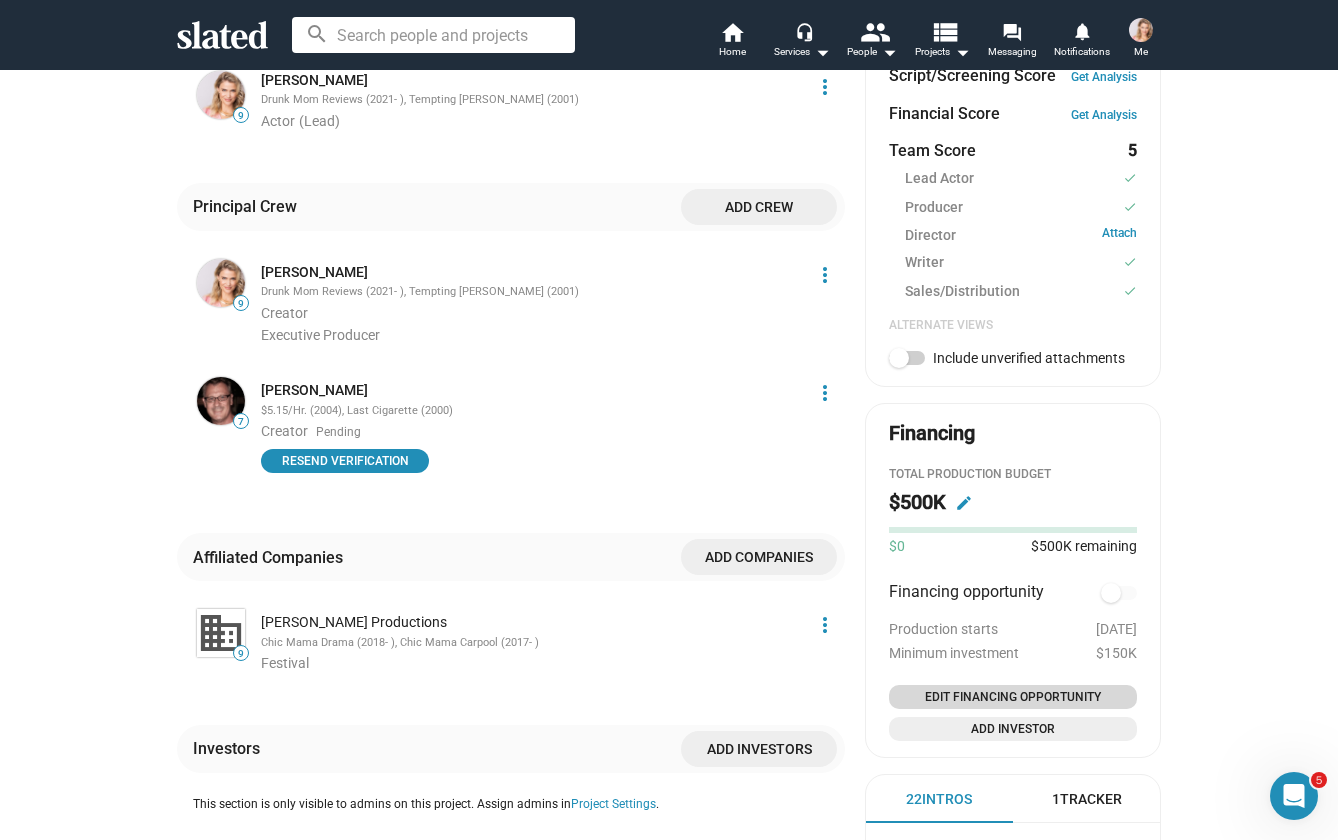 click on "Edit Financing Opportunity" 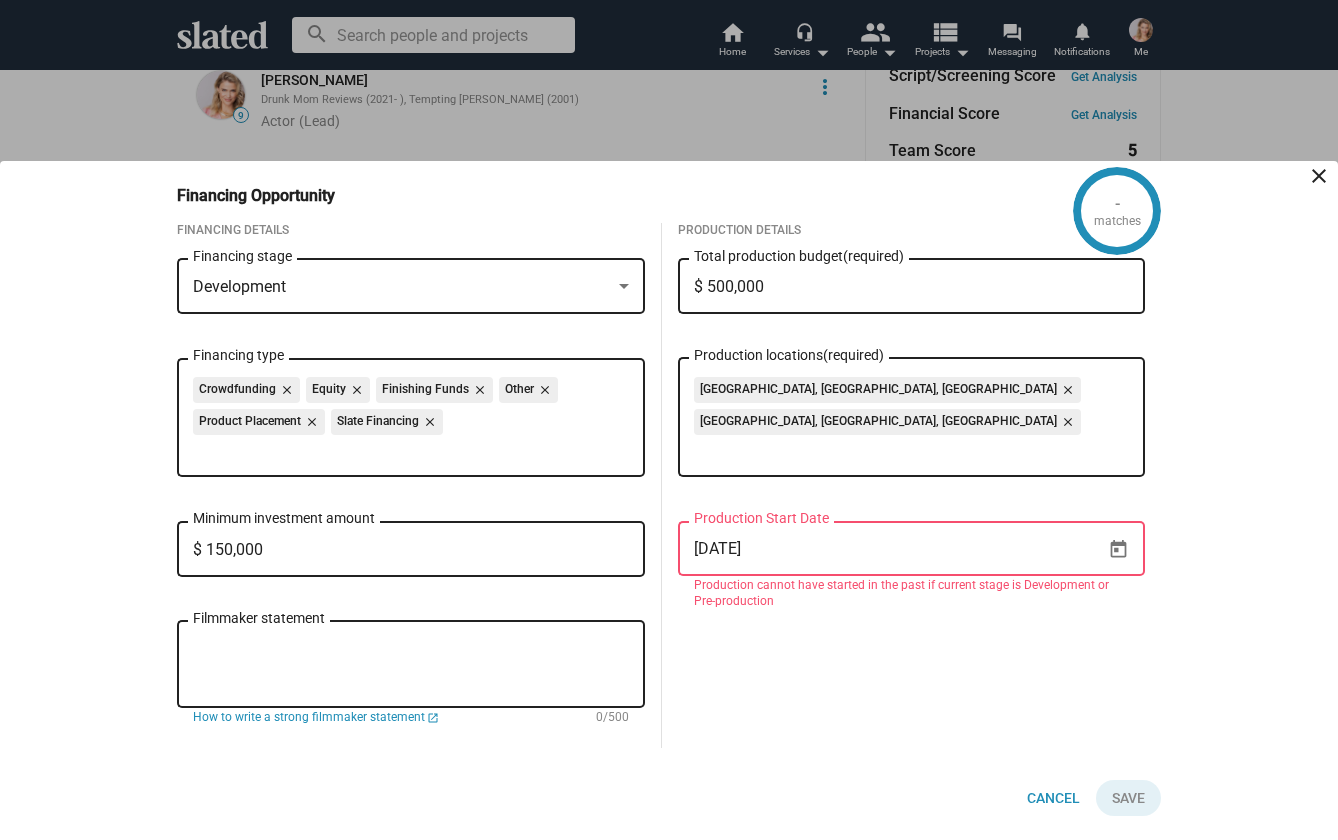 click on "[DATE]" at bounding box center (898, 549) 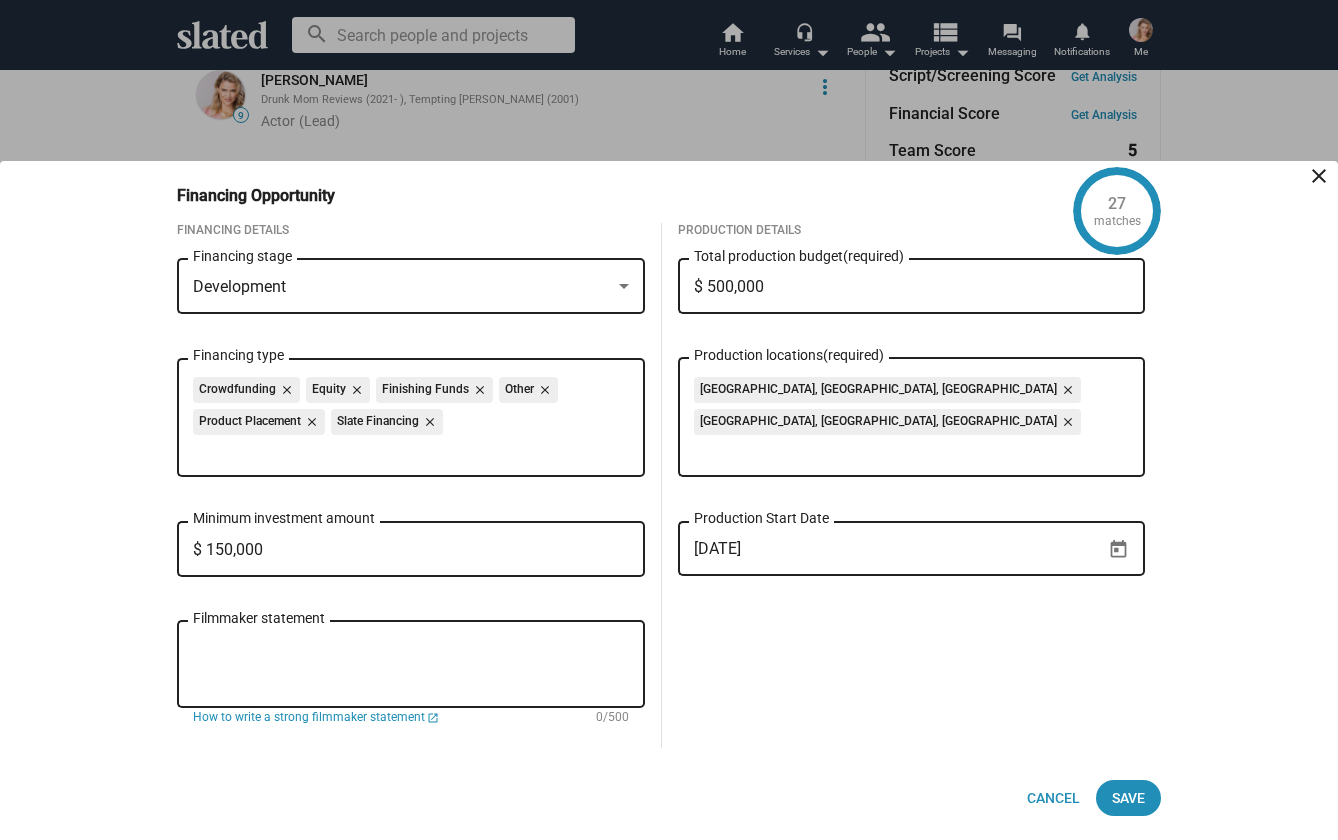 type on "[DATE]" 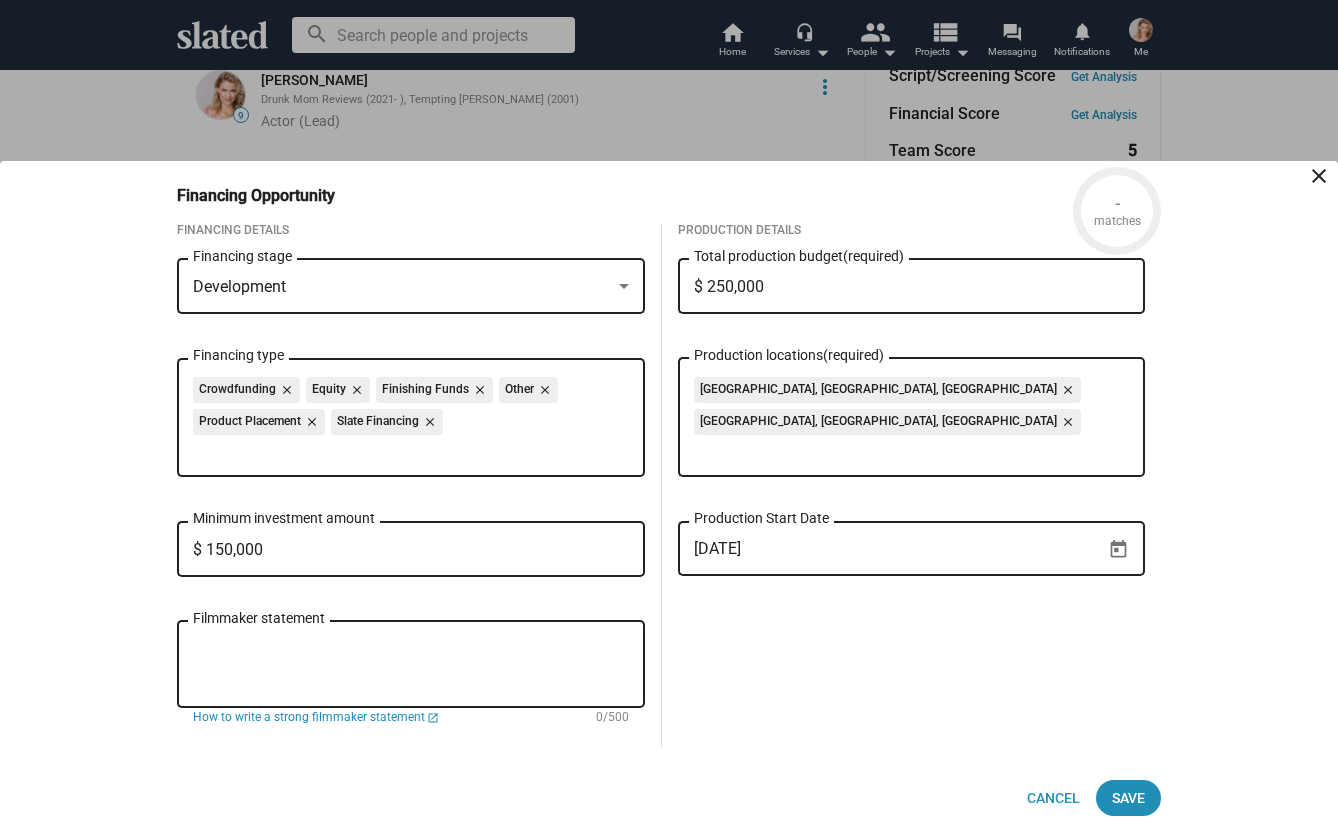 type on "$ 2,500,000" 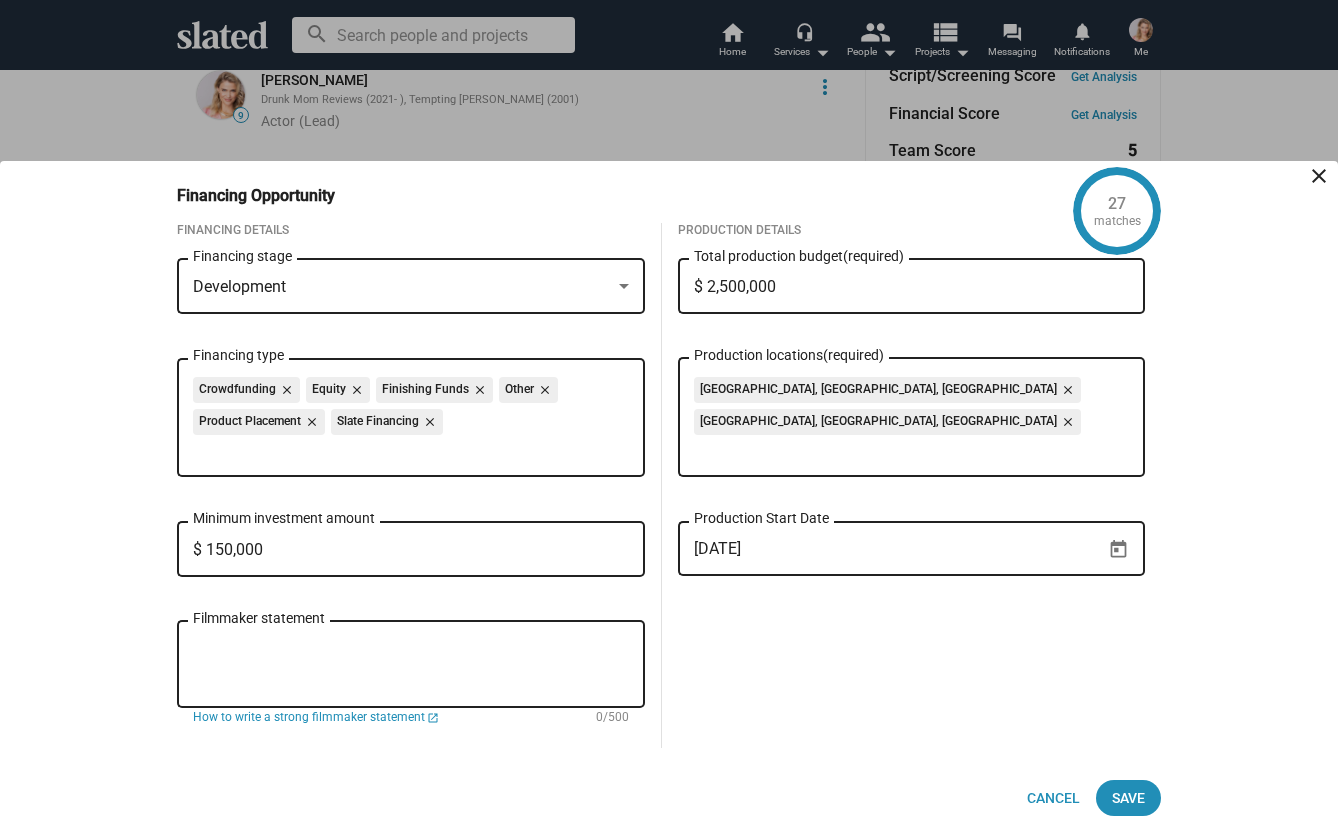 click on "$ 150,000" at bounding box center [411, 550] 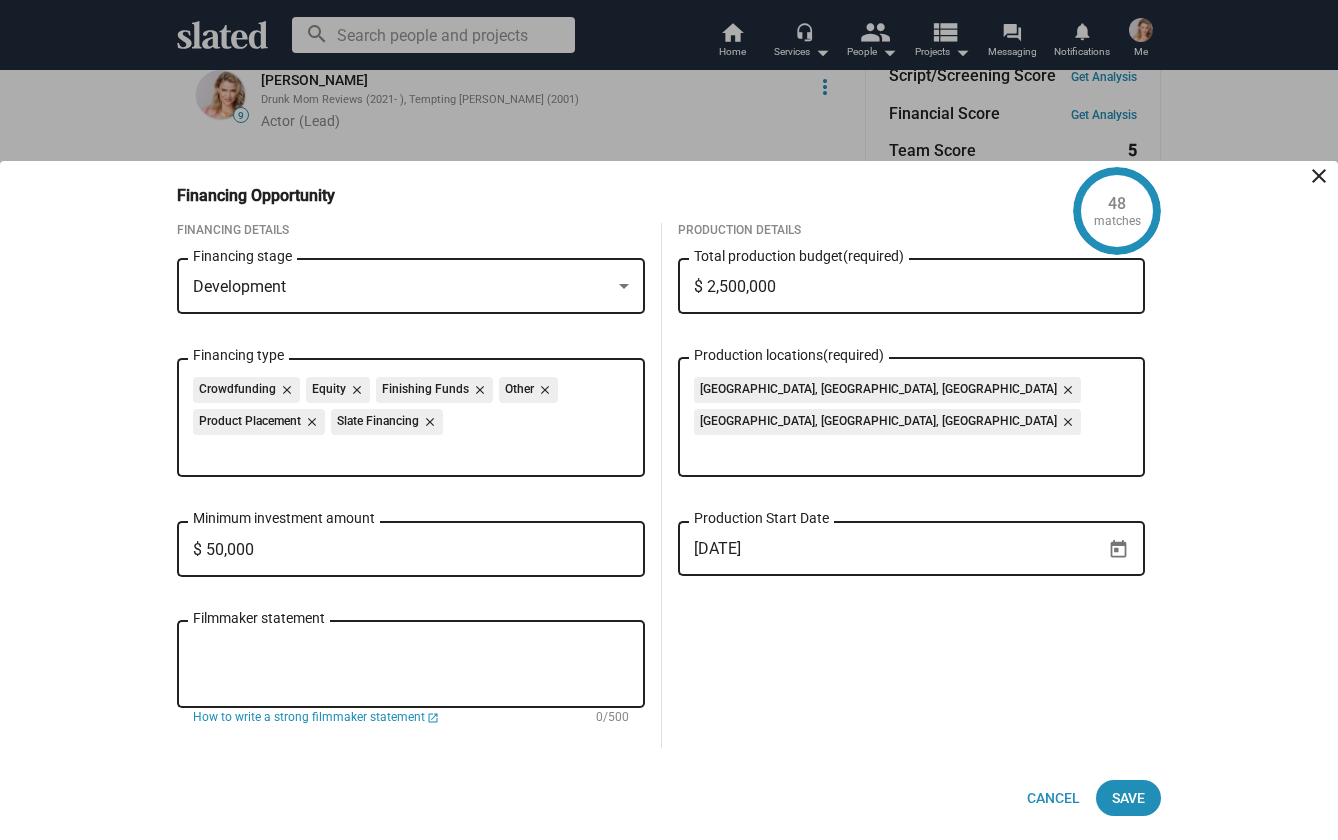 type on "$ 250,000" 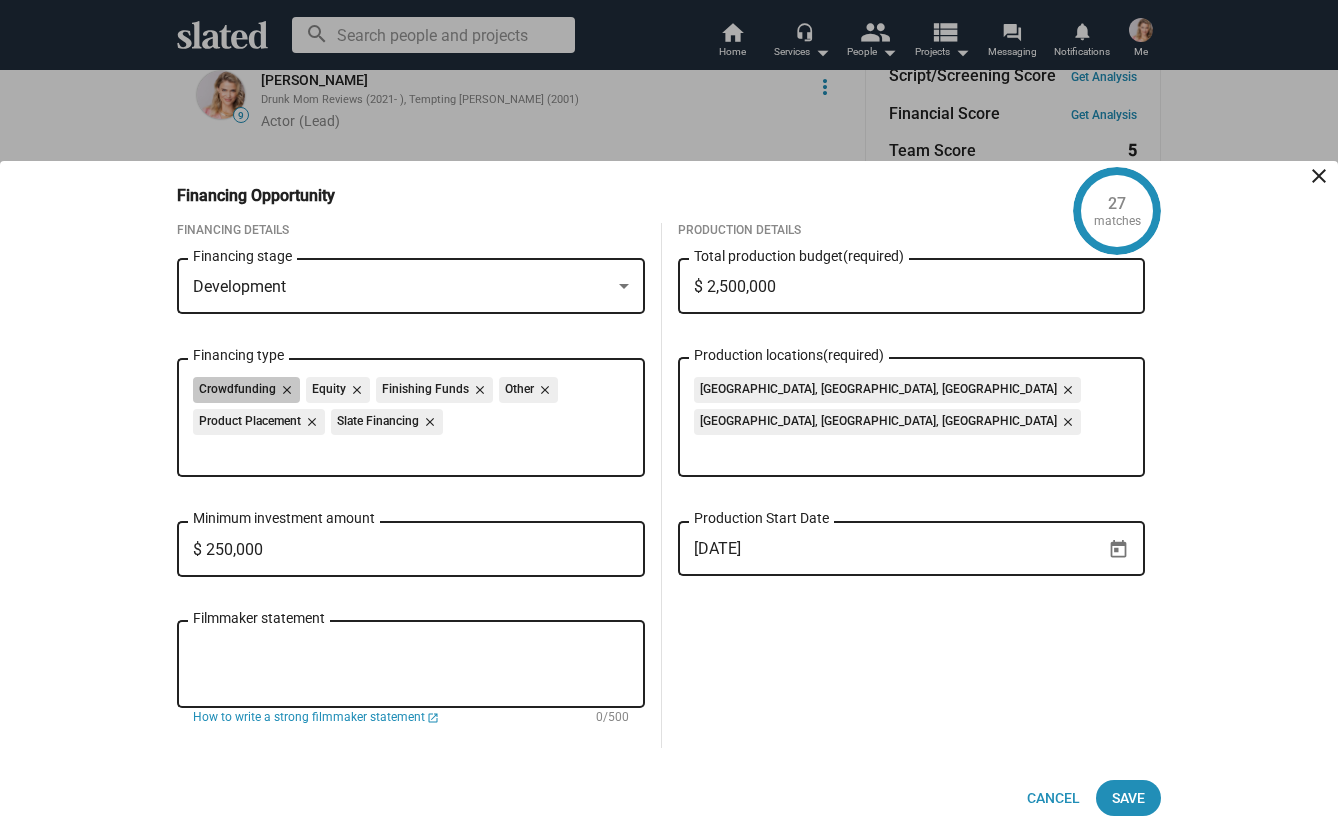 click on "Crowdfunding close Equity close Finishing Funds close Other close Product Placement close Slate Financing close" at bounding box center [411, 409] 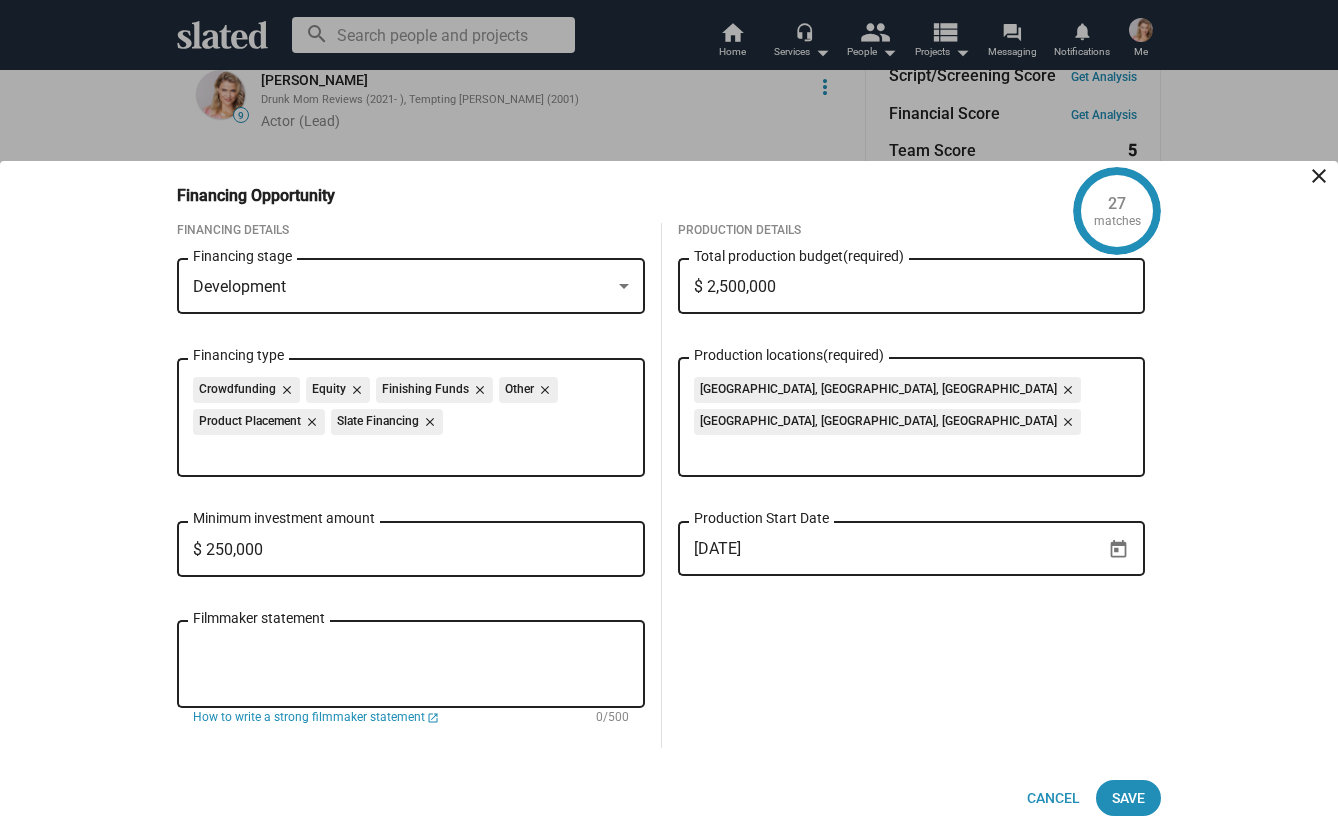 click on "Other close" at bounding box center (528, 390) 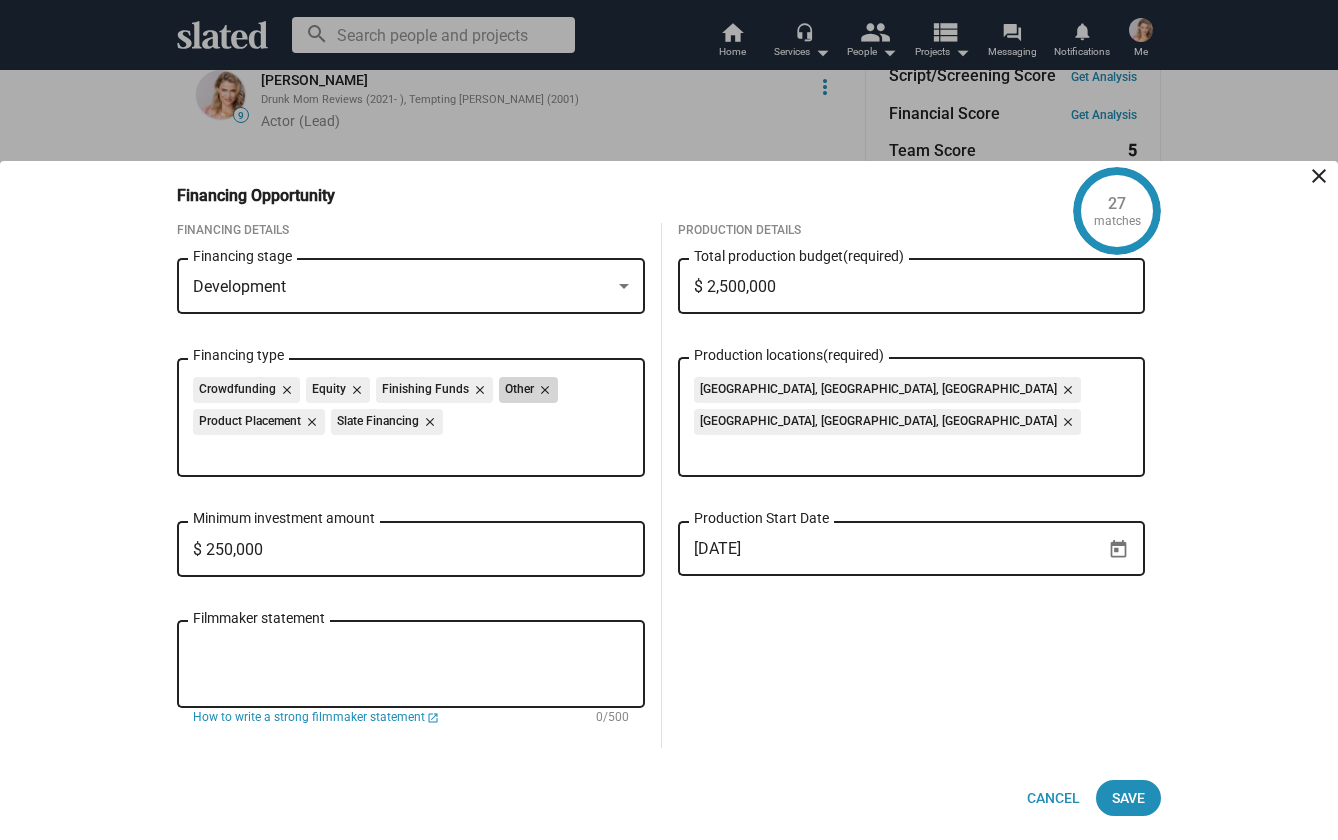 click on "Other close" at bounding box center (528, 390) 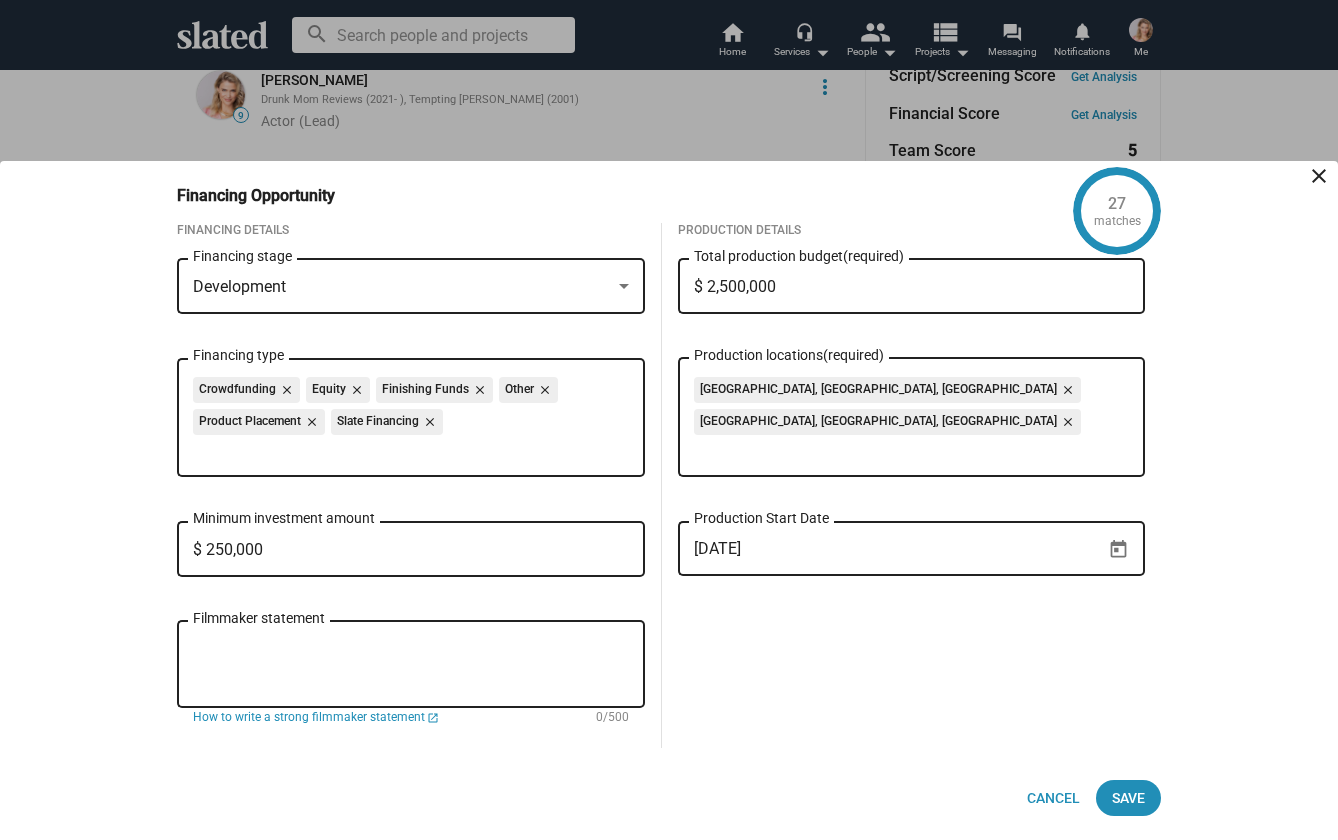 click on "Crowdfunding close" at bounding box center (246, 390) 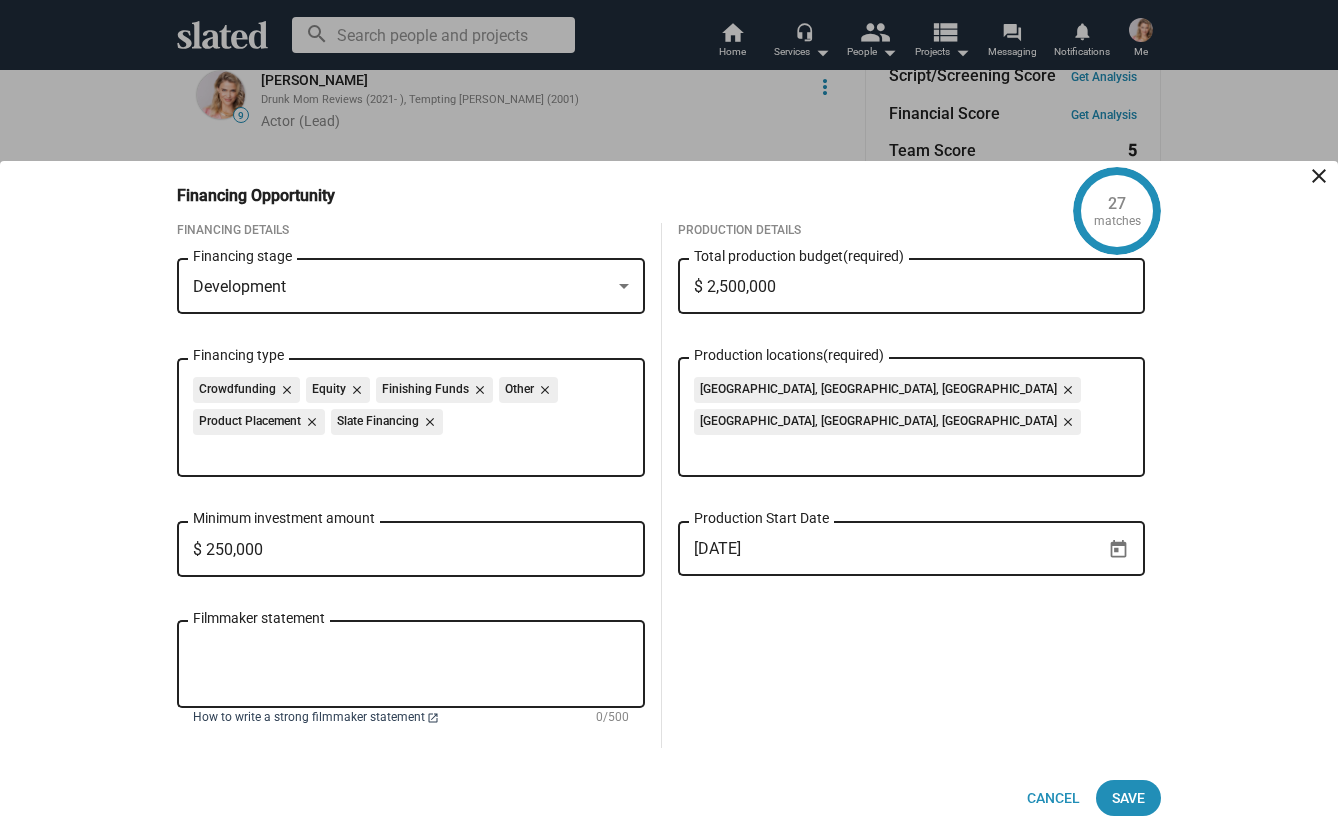 click on "How to write a strong filmmaker statement" at bounding box center (309, 718) 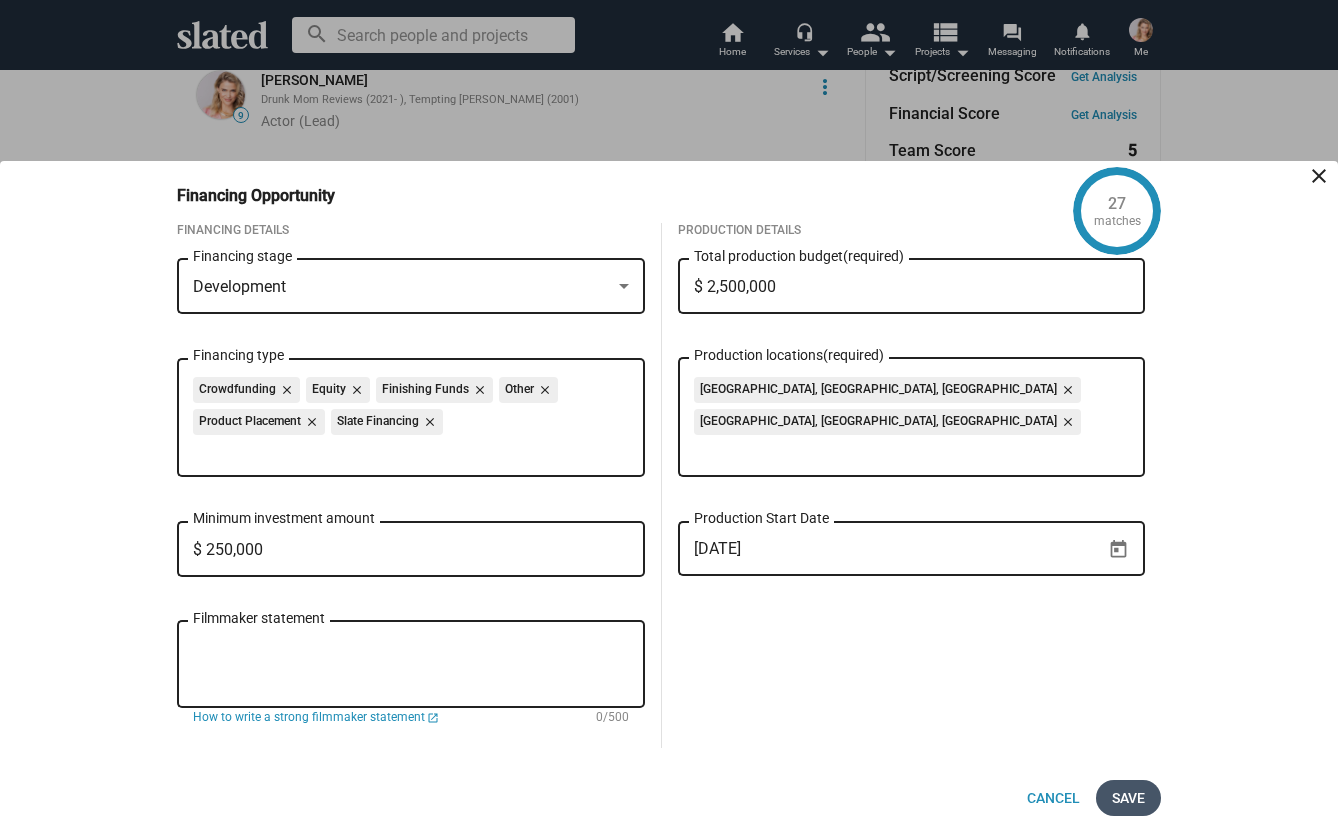 click on "Save" at bounding box center (1128, 798) 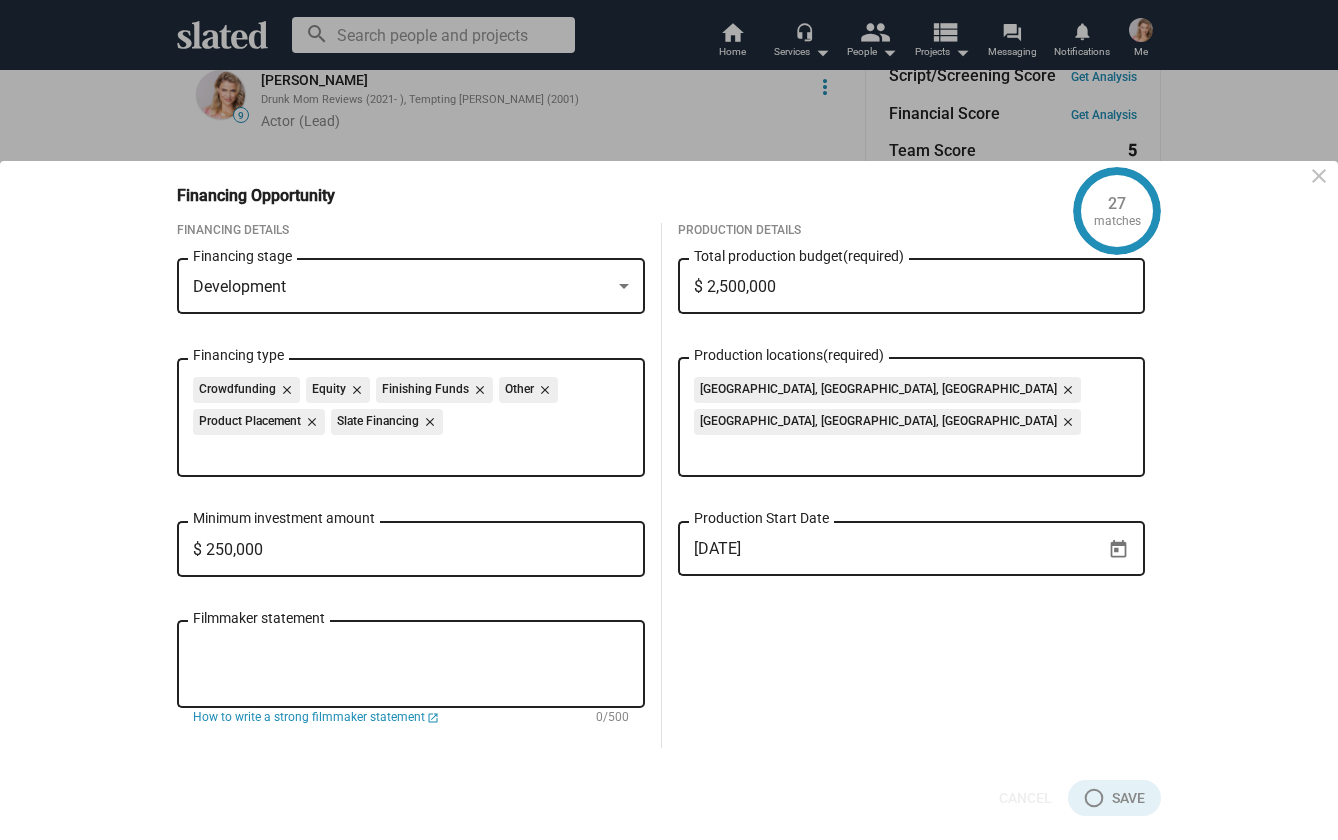 checkbox on "true" 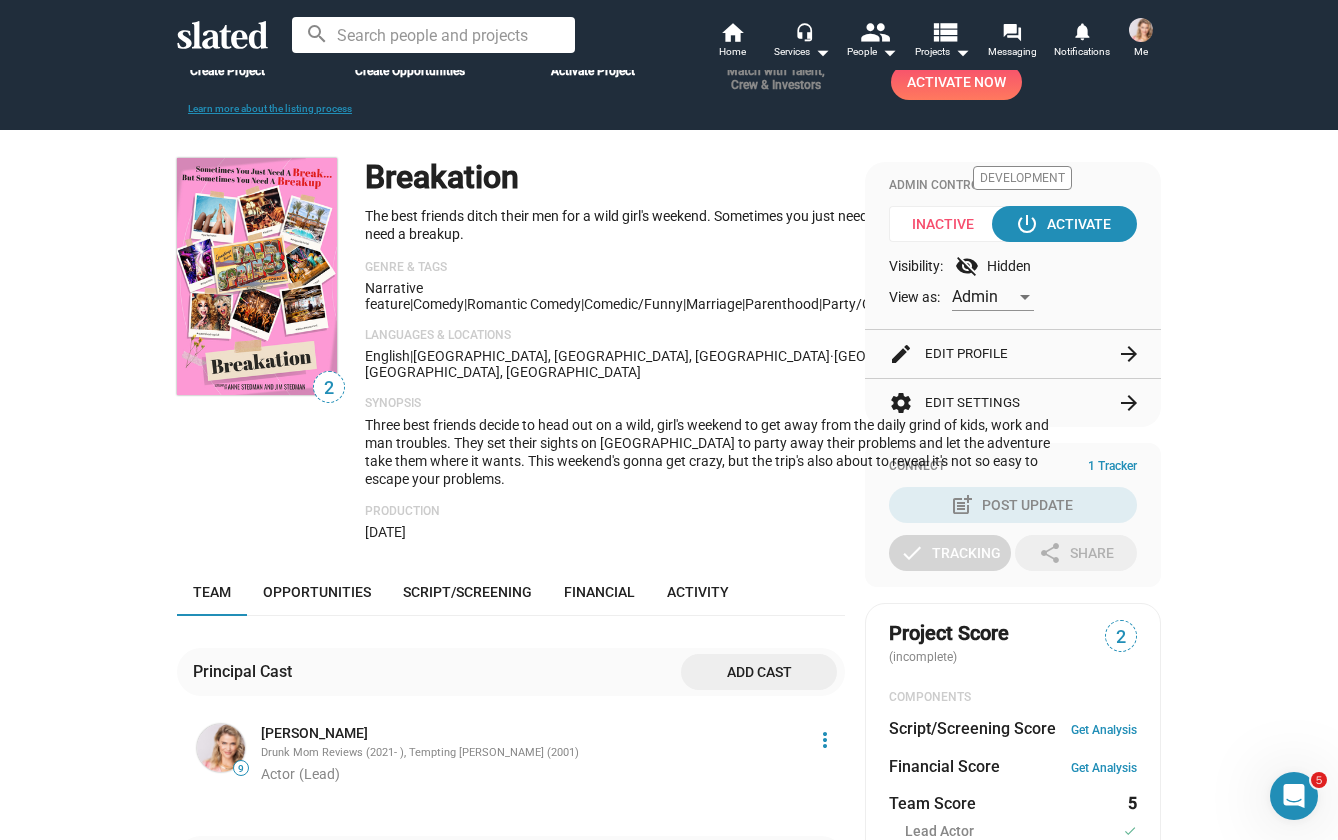 scroll, scrollTop: 0, scrollLeft: 0, axis: both 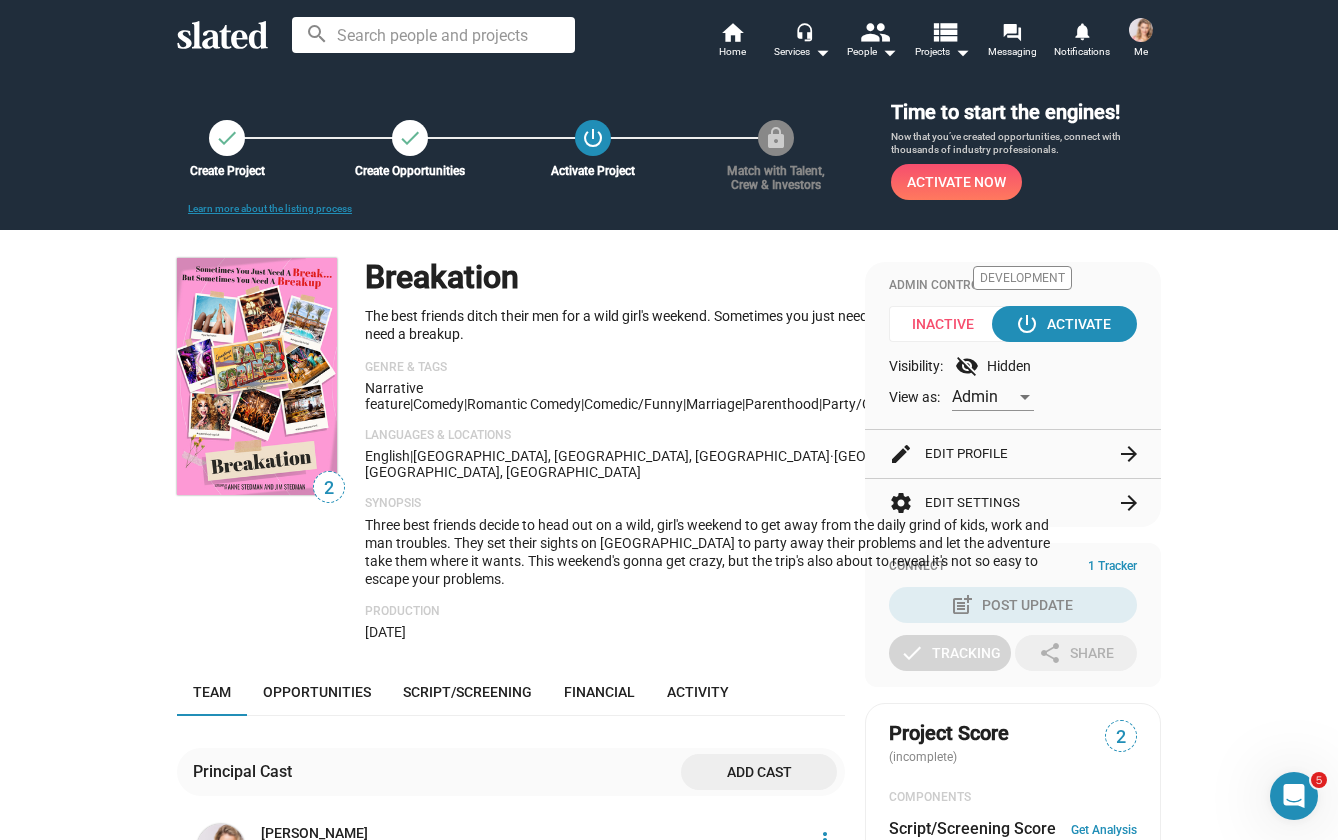 click on "The best friends ditch their men for a wild girl's weekend.  Sometimes you just need a break, but sometimes you need a breakup." 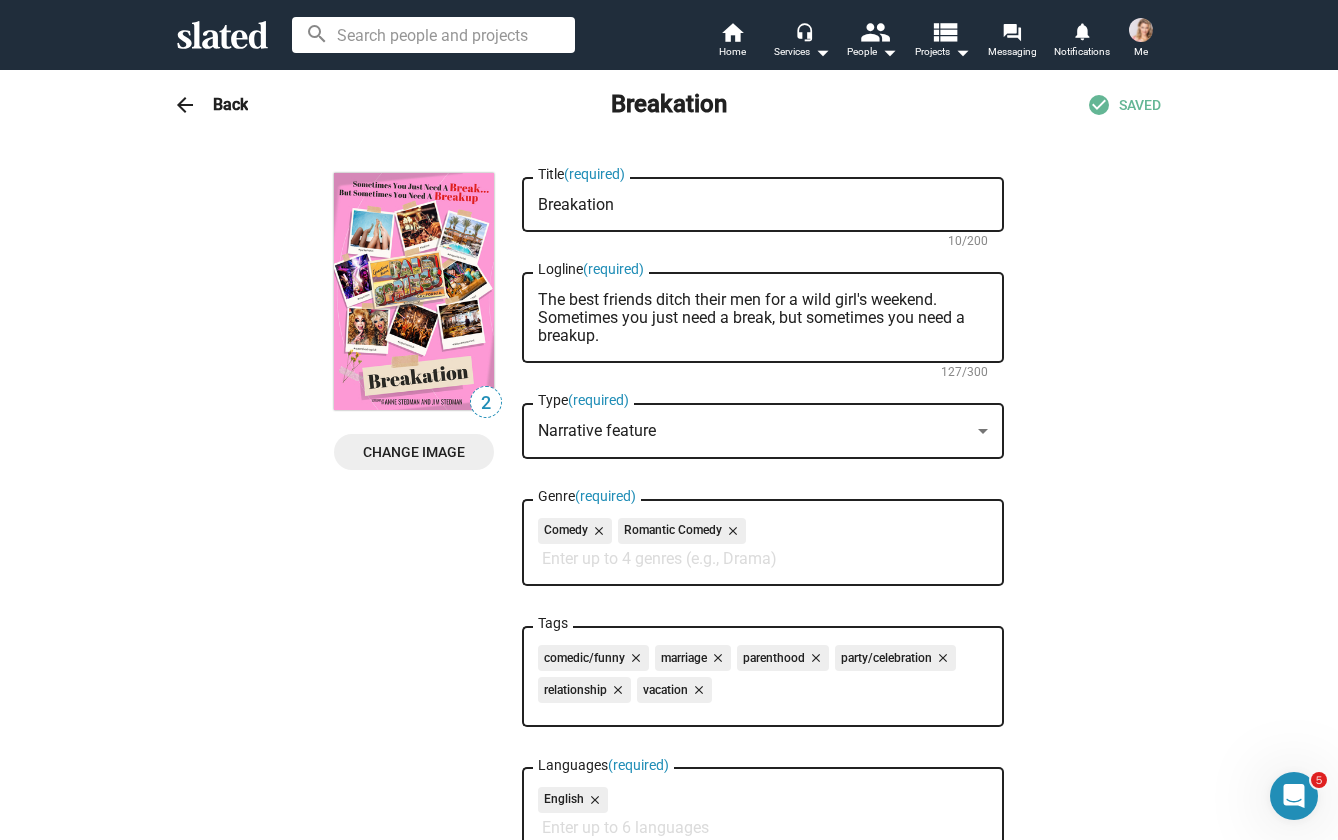 click on "The best friends ditch their men for a wild girl's weekend.  Sometimes you just need a break, but sometimes you need a breakup." at bounding box center [763, 318] 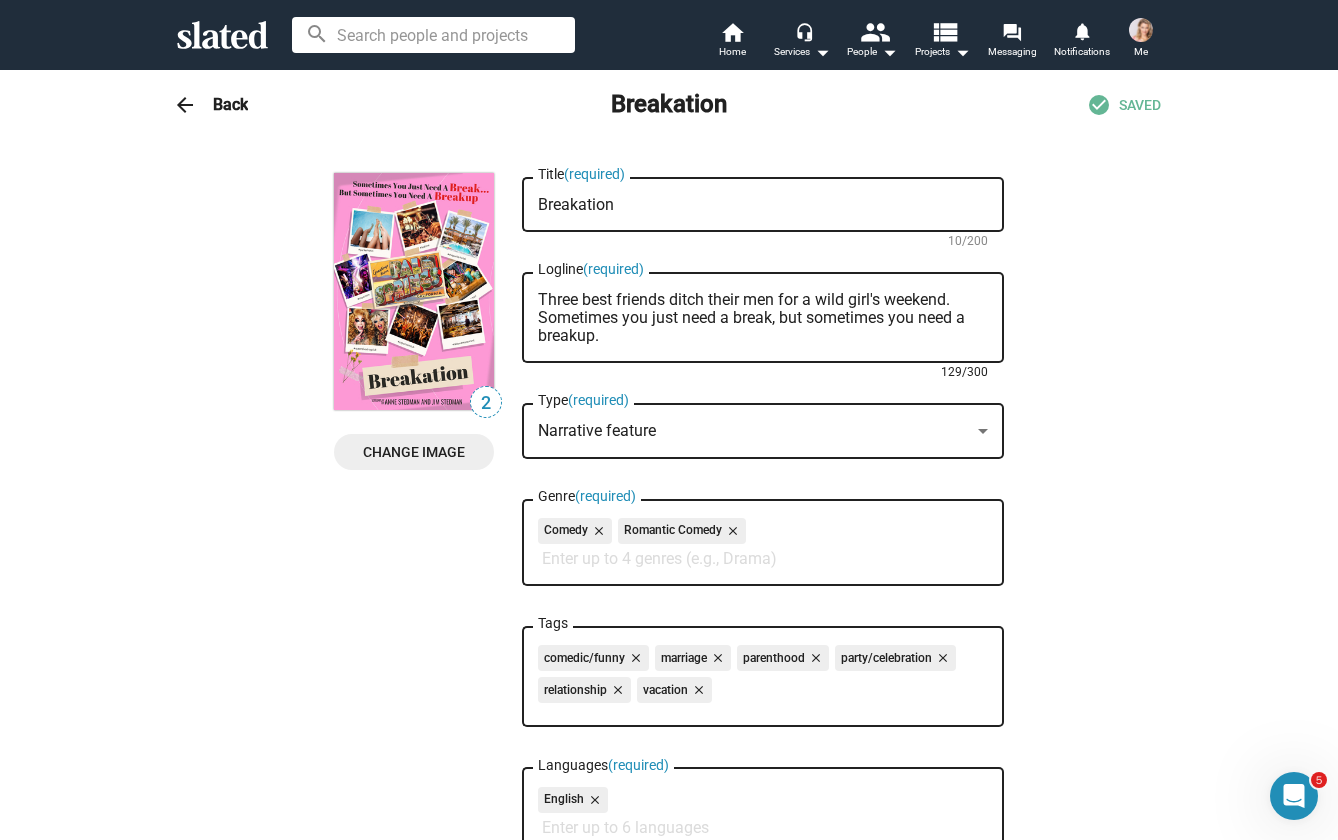 drag, startPoint x: 537, startPoint y: 298, endPoint x: 615, endPoint y: 343, distance: 90.04999 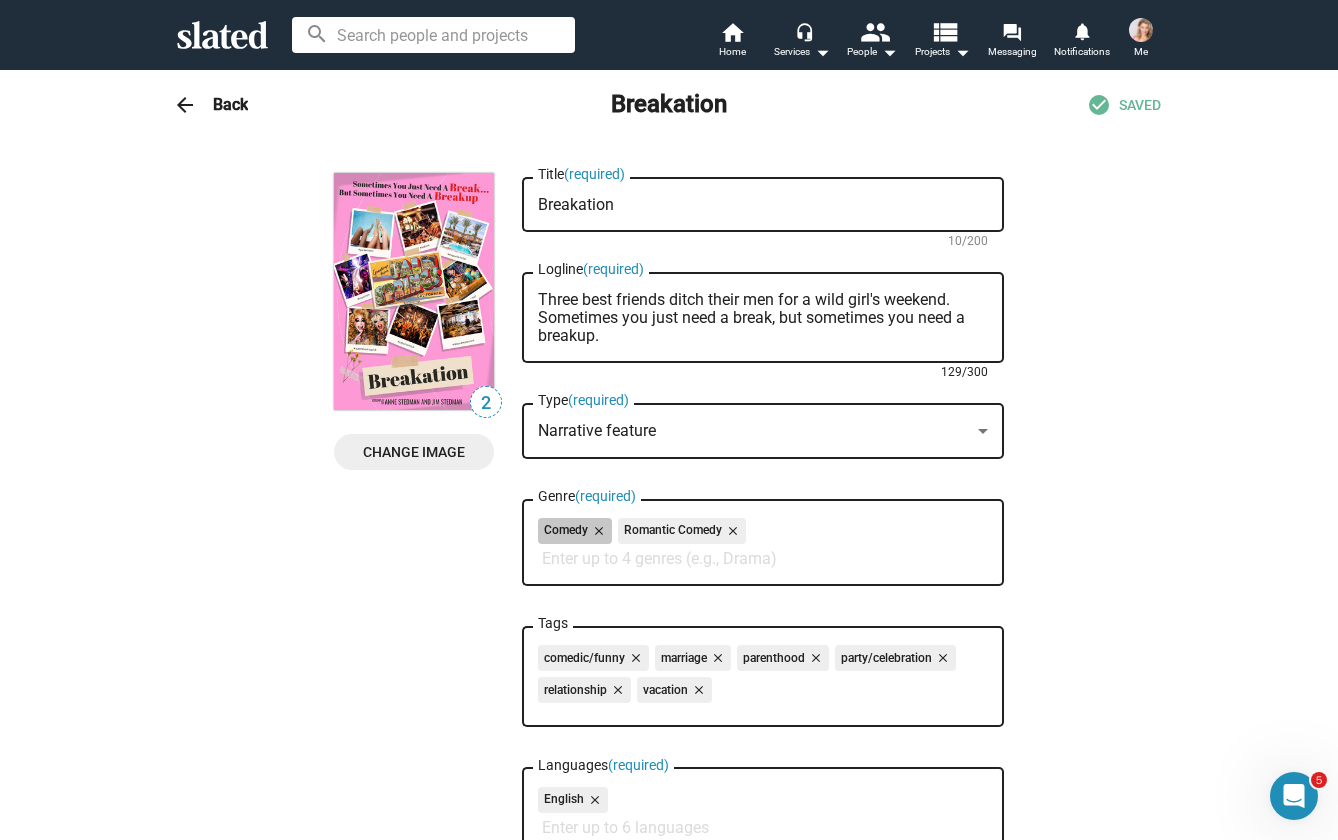 click on "Comedy close Romantic Comedy close" at bounding box center [763, 534] 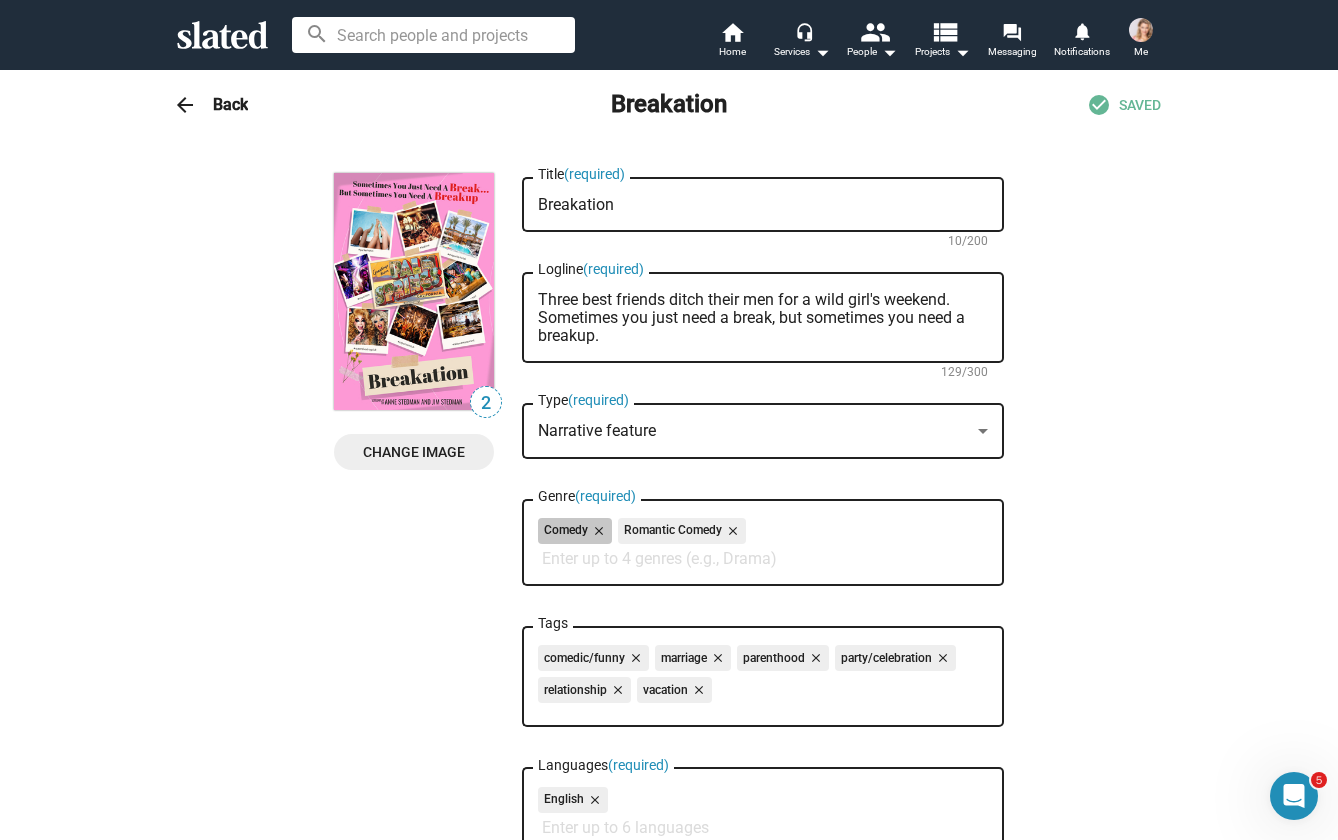 click on "Comedy close Romantic Comedy close" at bounding box center (763, 534) 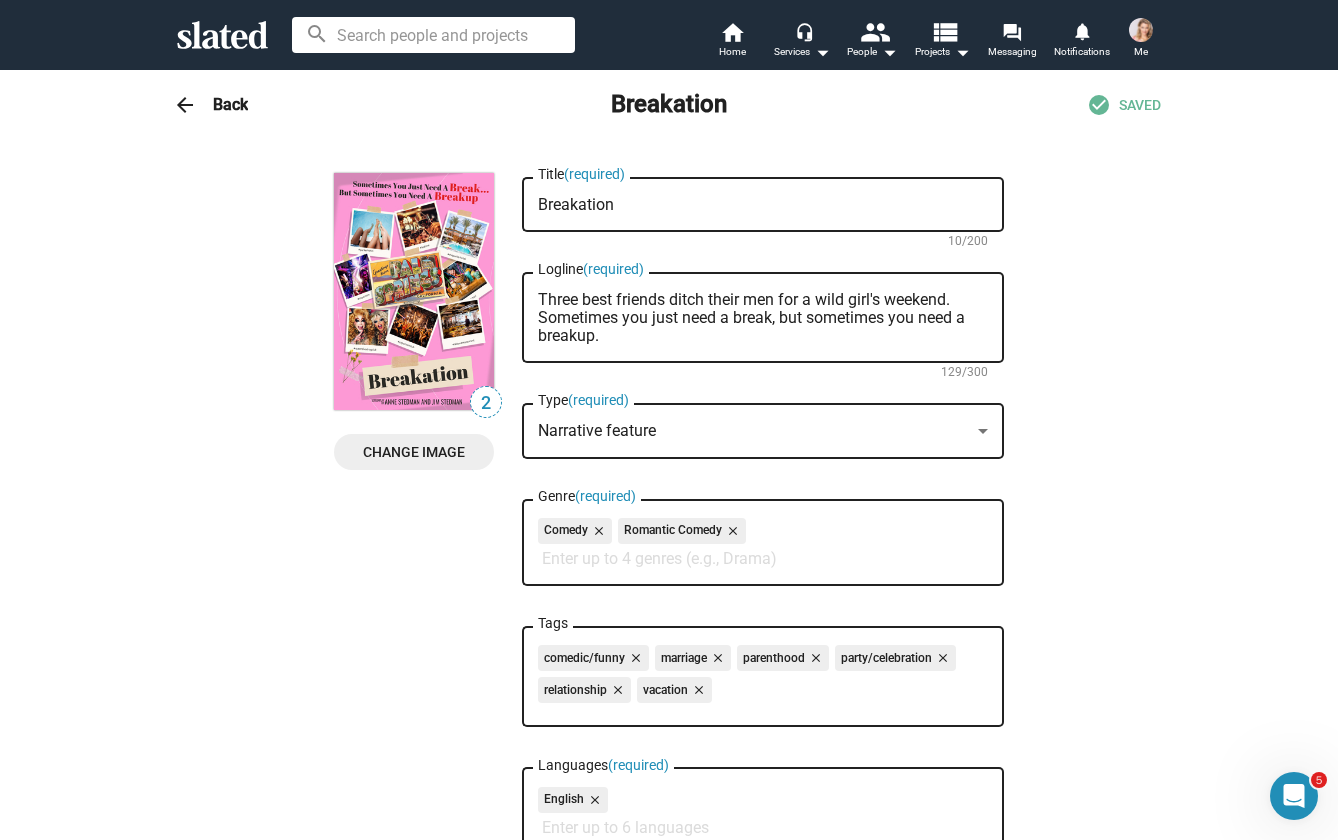 click on "Genre  (required)" at bounding box center [767, 559] 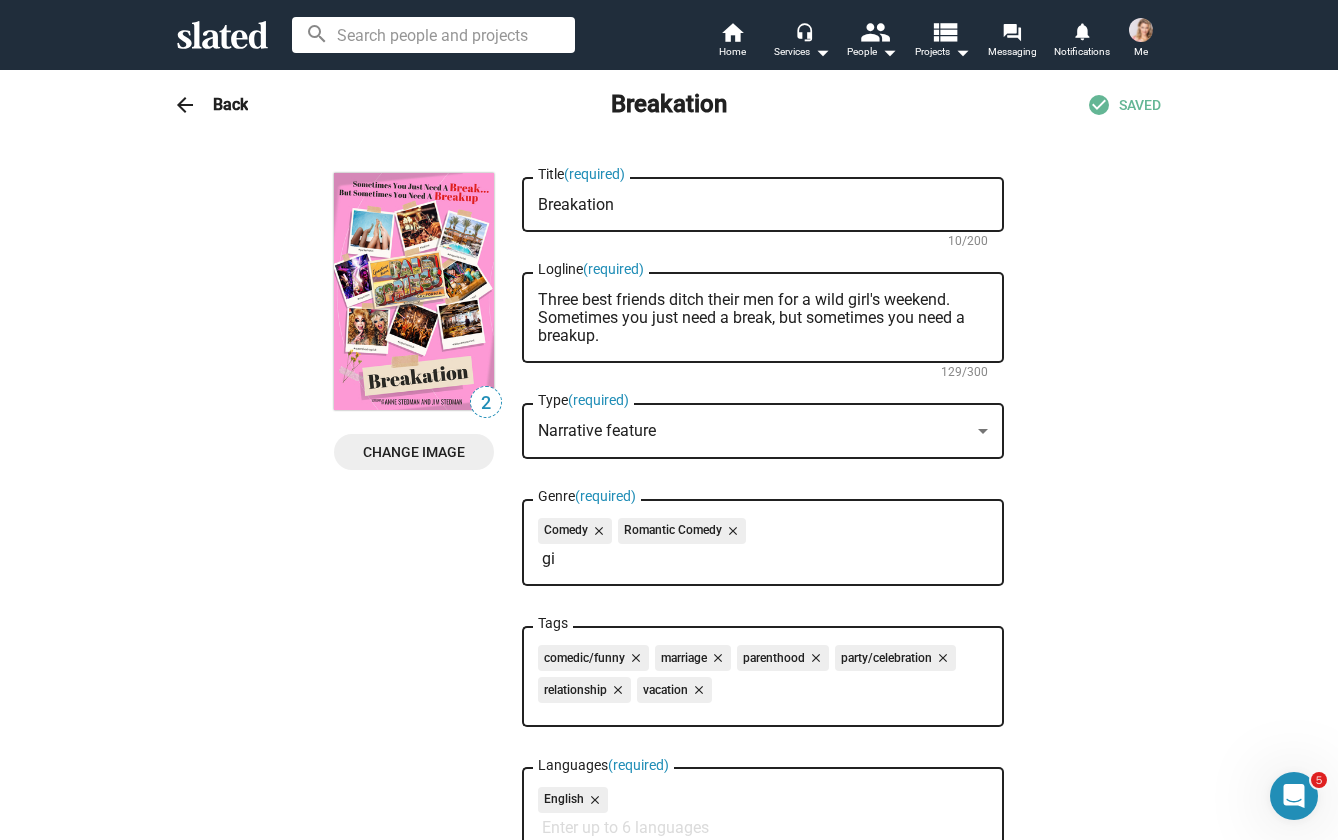 type on "g" 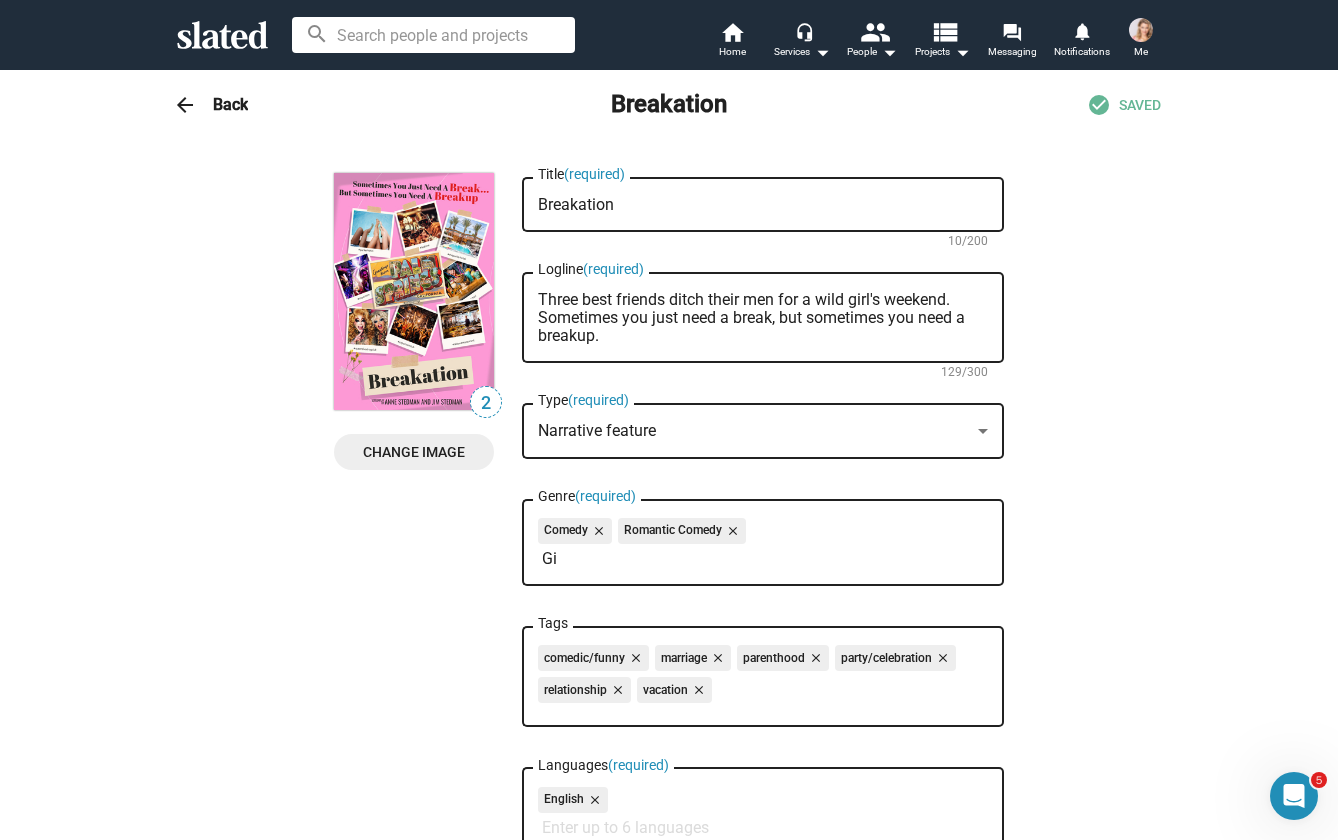 type on "G" 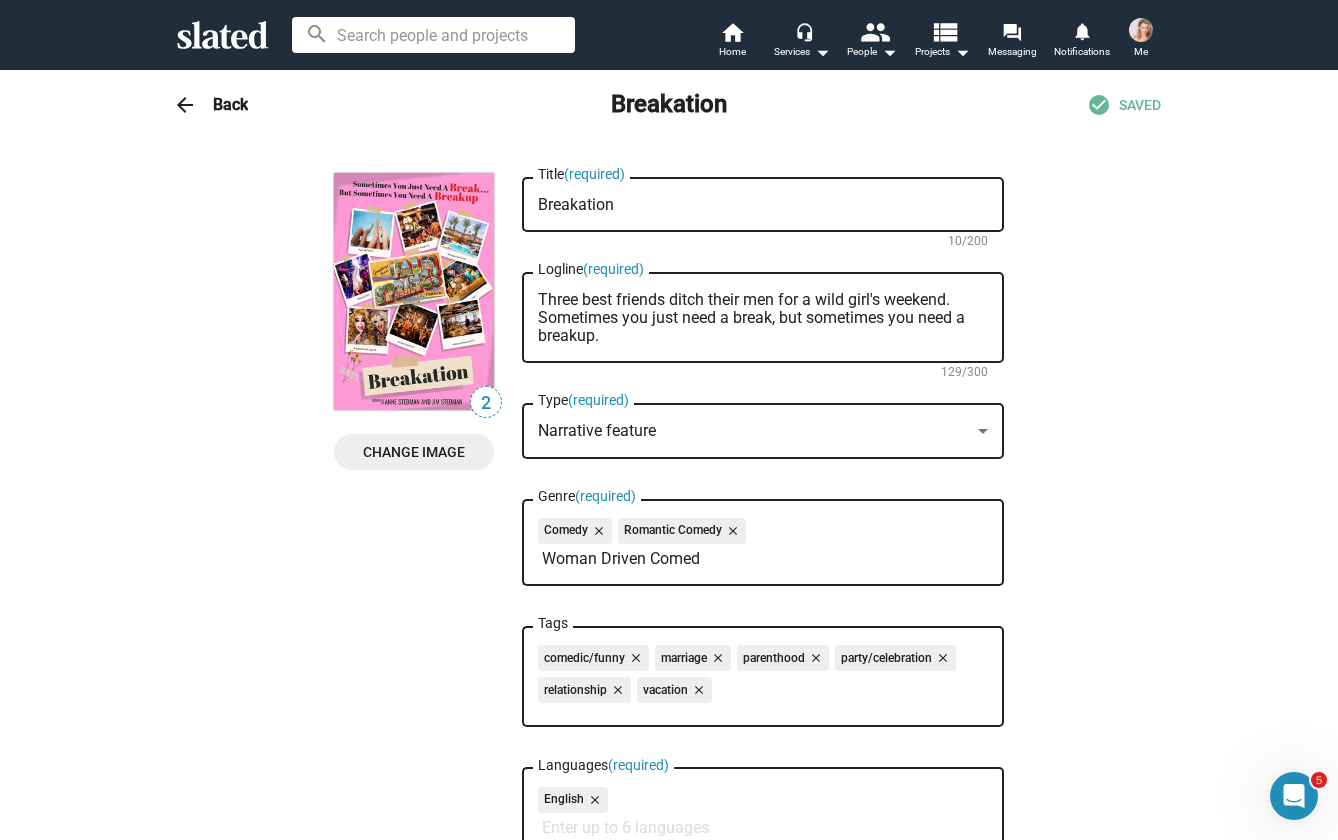type on "Woman Driven Comedy" 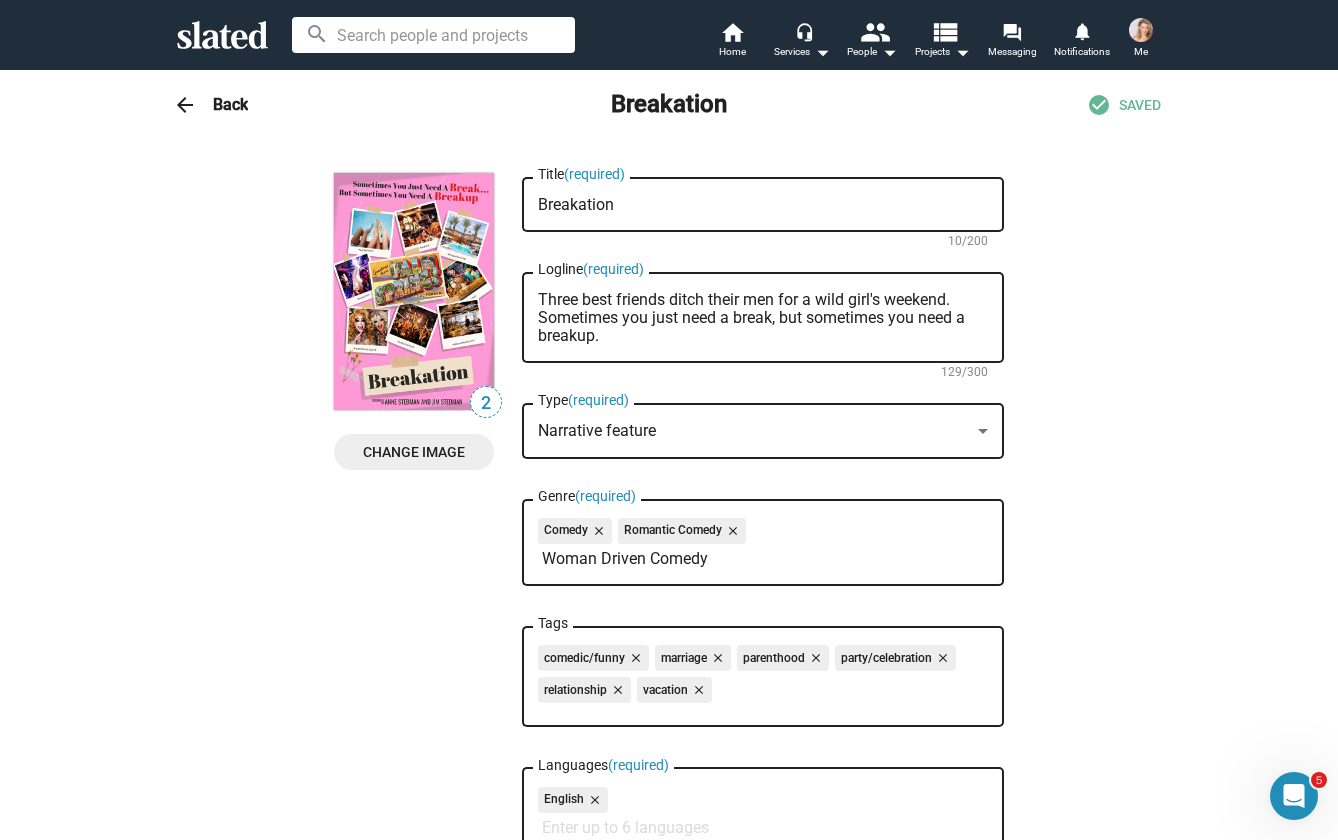 click on "Woman Driven Comedy" at bounding box center [767, 559] 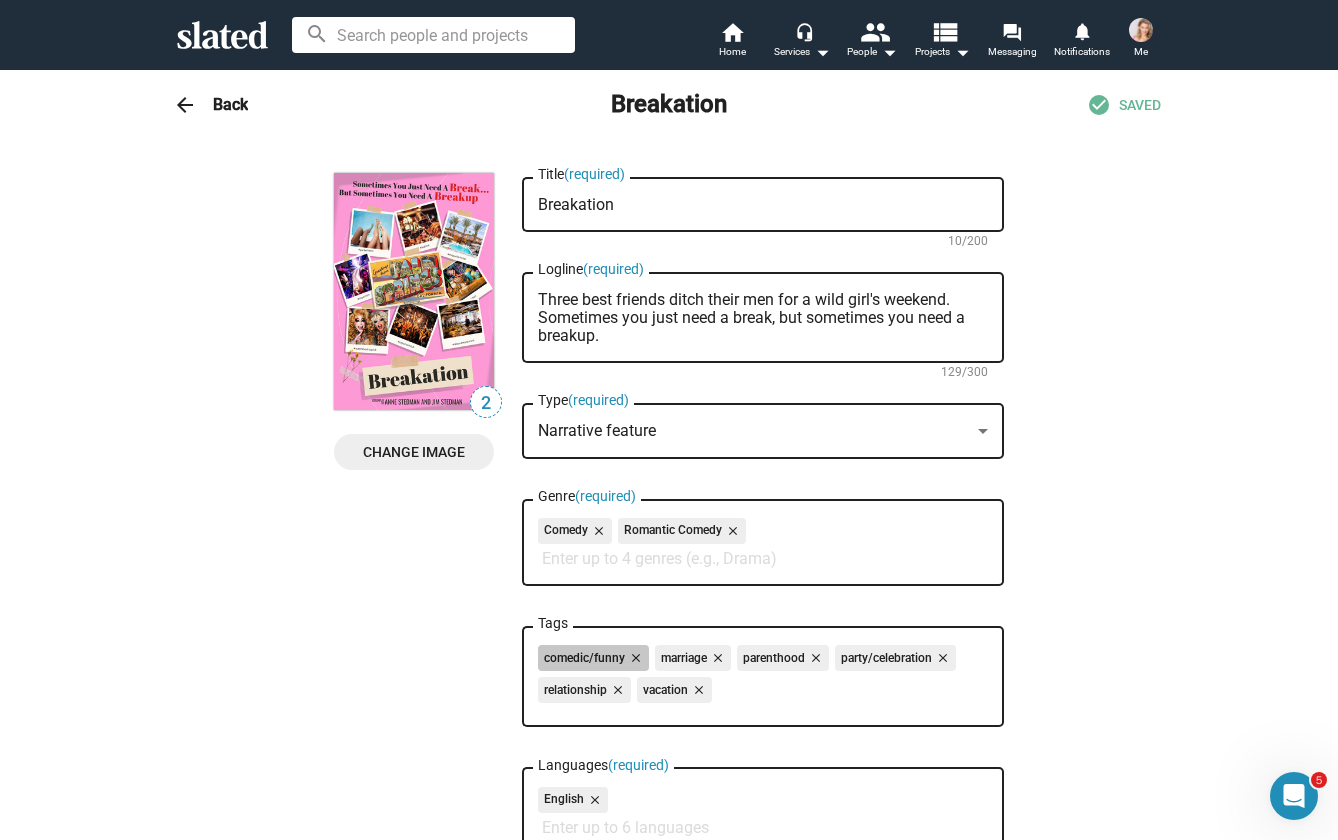 click on "comedic/funny close marriage close parenthood close party/celebration close relationship close vacation close" at bounding box center (763, 677) 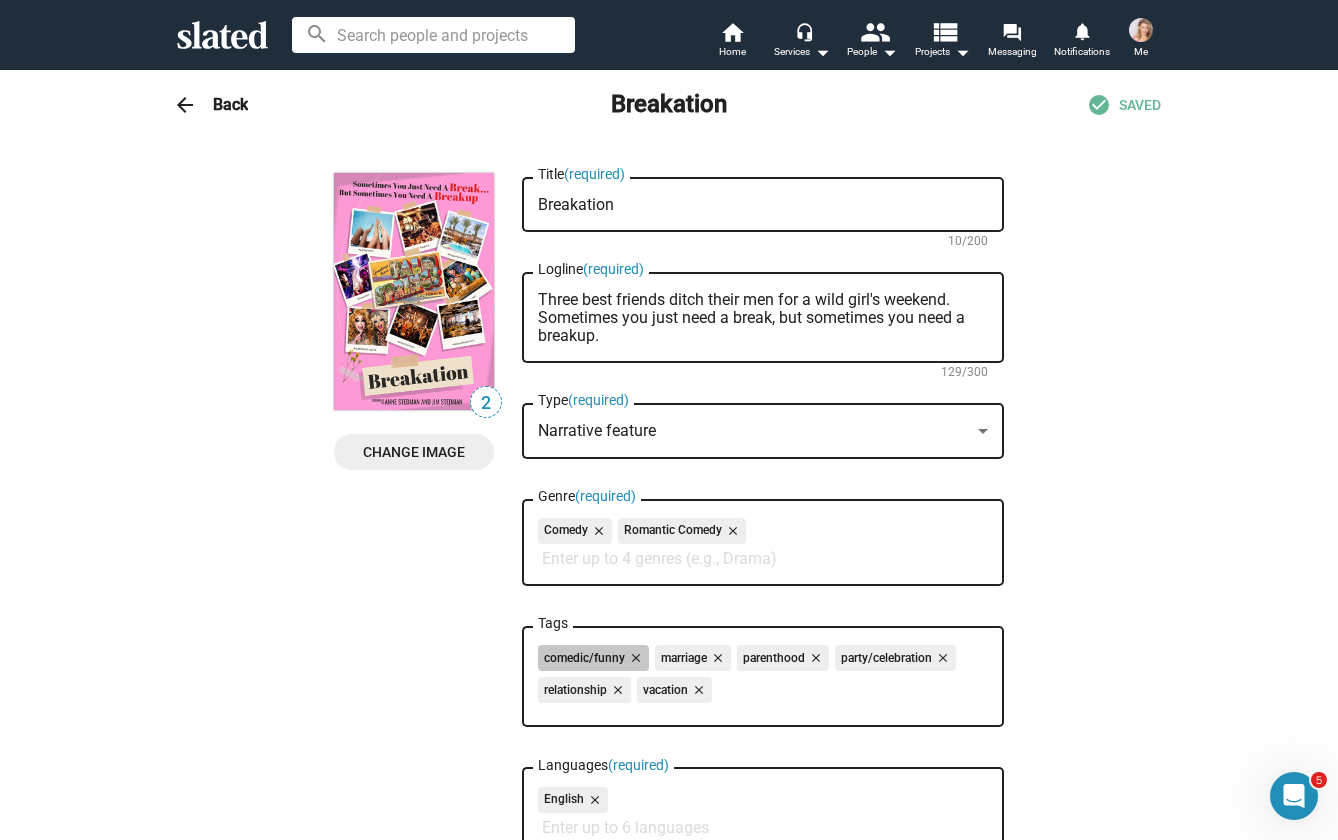 click on "comedic/funny close marriage close parenthood close party/celebration close relationship close vacation close" at bounding box center [763, 677] 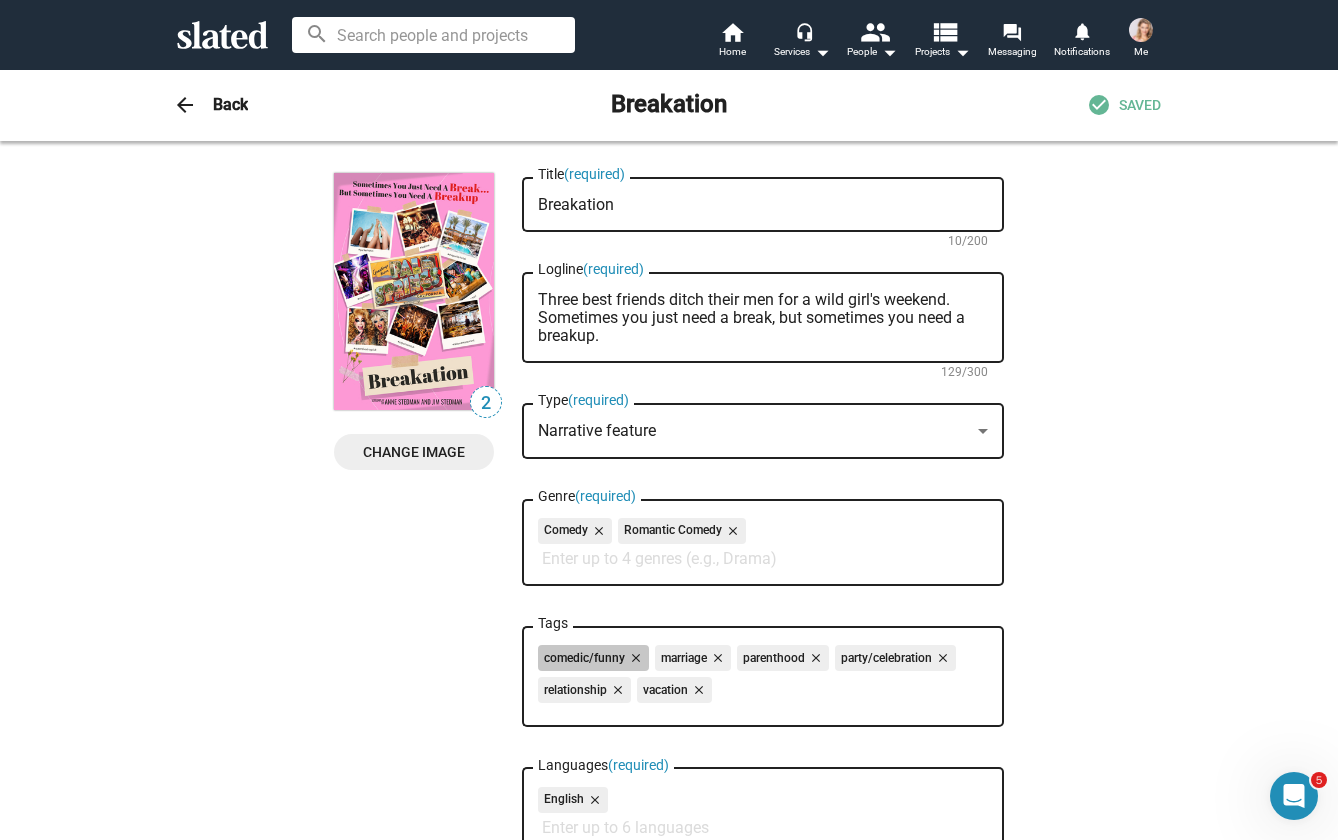scroll, scrollTop: 27, scrollLeft: 0, axis: vertical 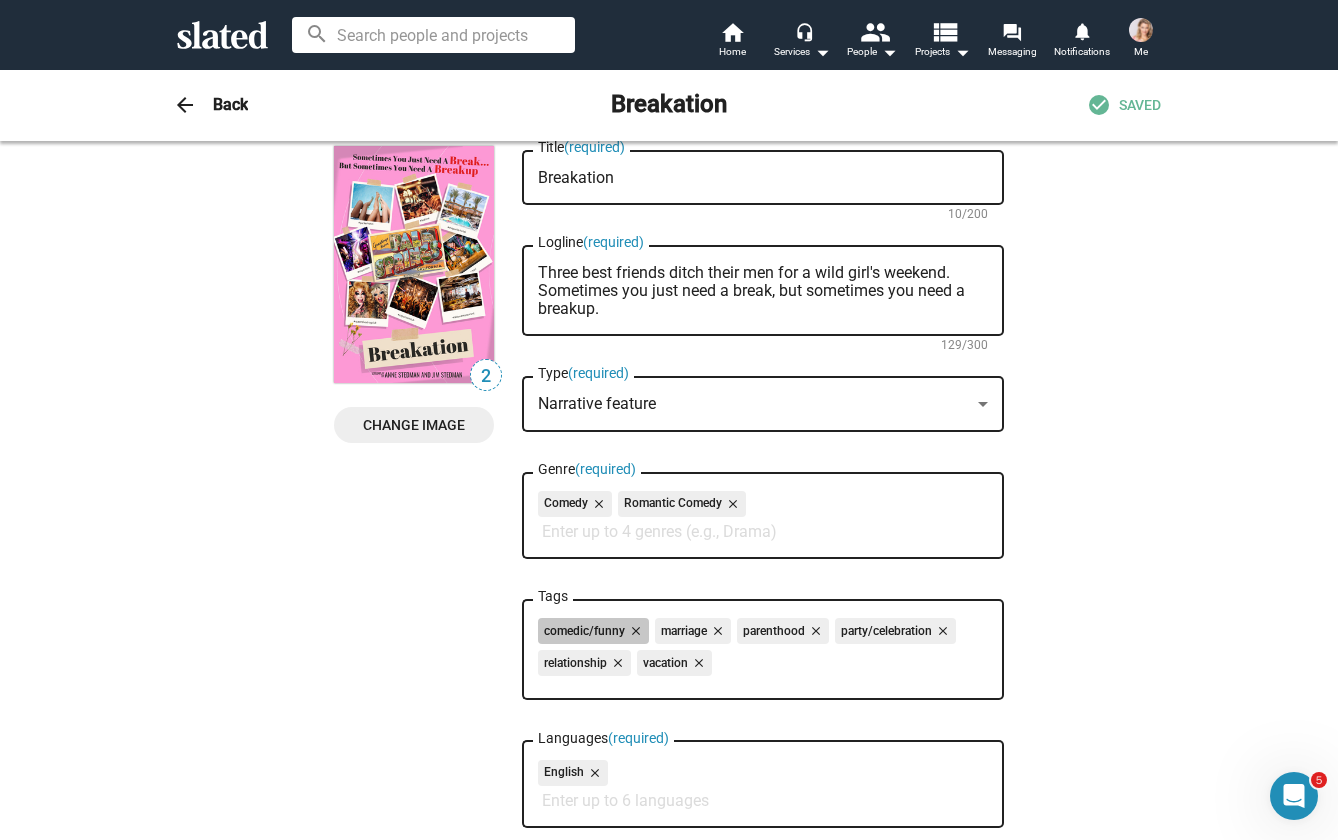 click on "comedic/funny close marriage close parenthood close party/celebration close relationship close vacation close" at bounding box center [763, 650] 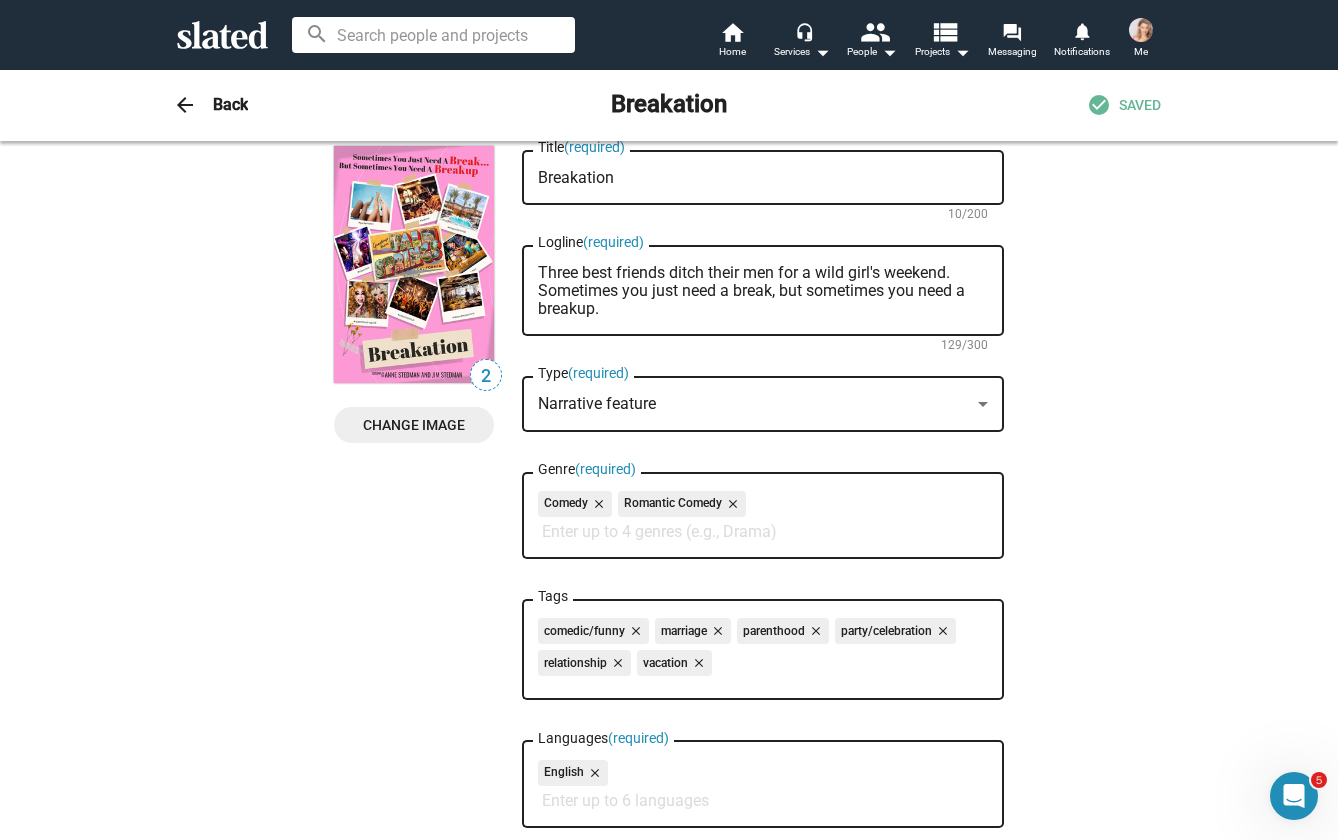 click on "Genre  (required)" at bounding box center [767, 532] 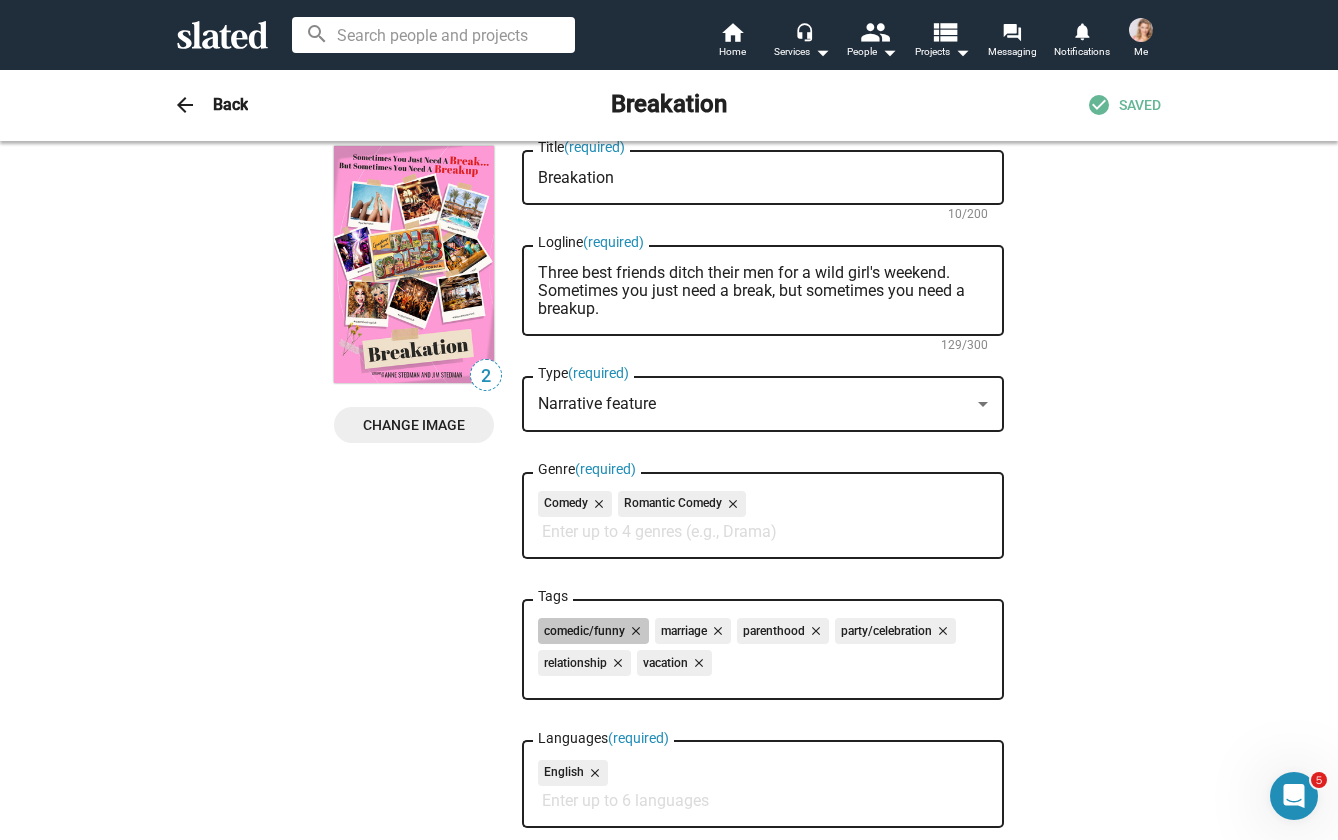 click on "comedic/funny close marriage close parenthood close party/celebration close relationship close vacation close" at bounding box center [763, 650] 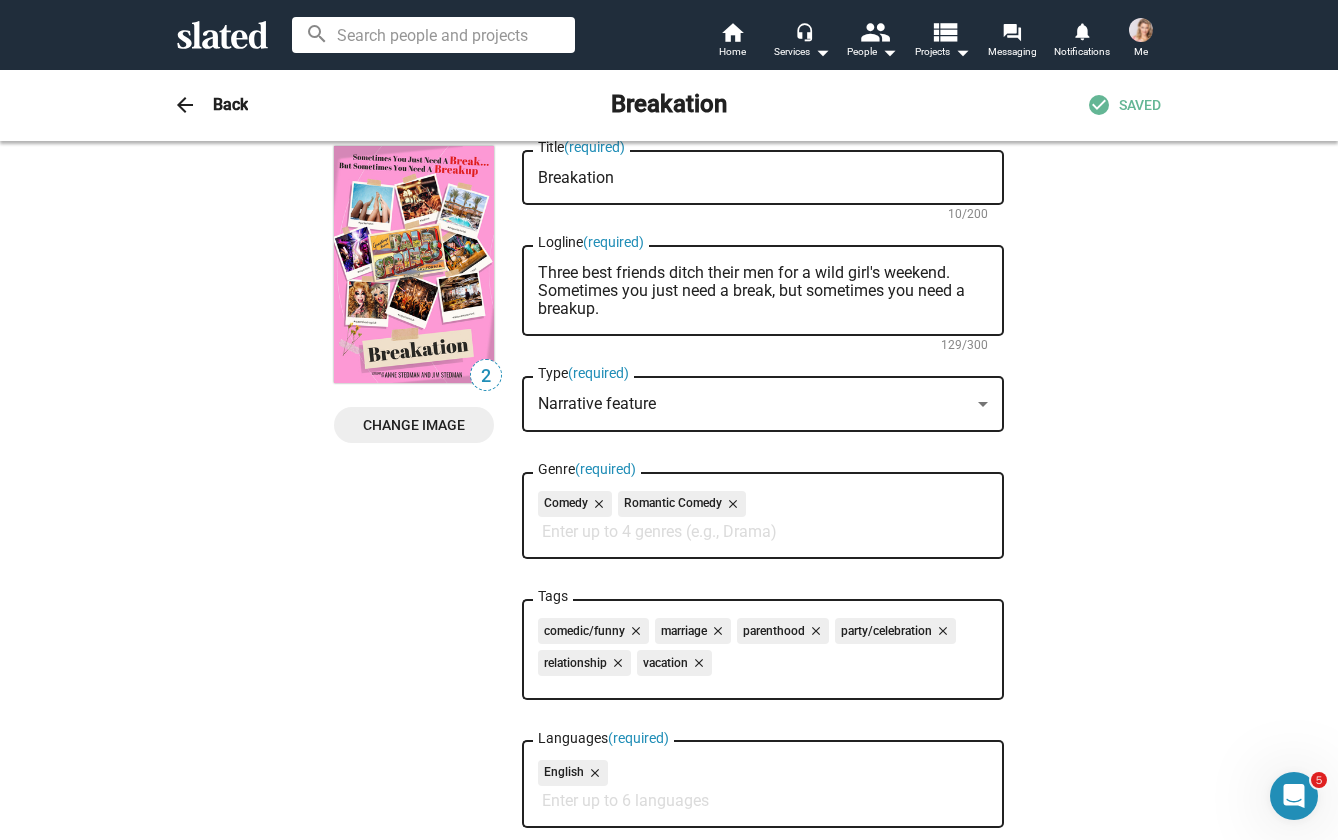 click on "Genre  (required)" at bounding box center [767, 532] 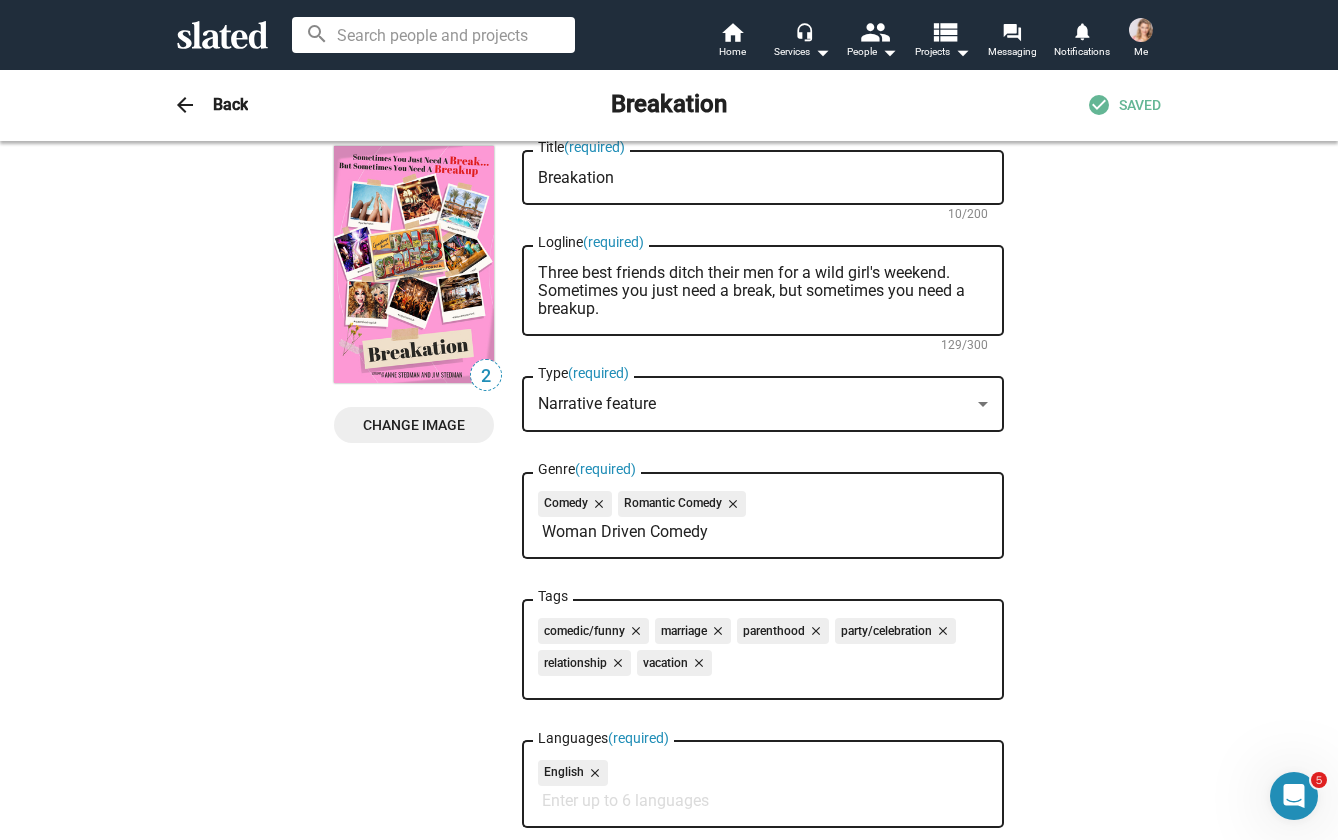click on "Woman Driven Comedy" at bounding box center [767, 532] 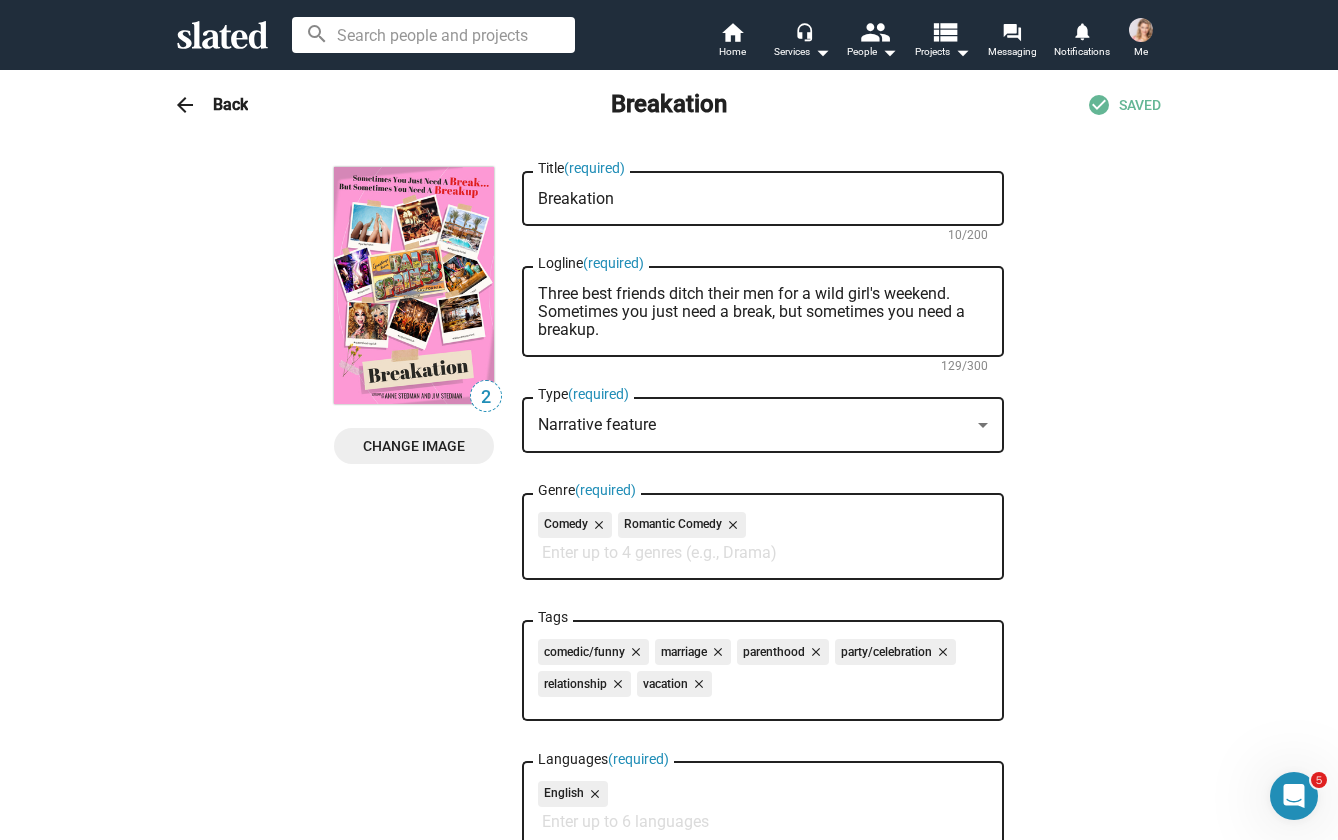 scroll, scrollTop: 0, scrollLeft: 0, axis: both 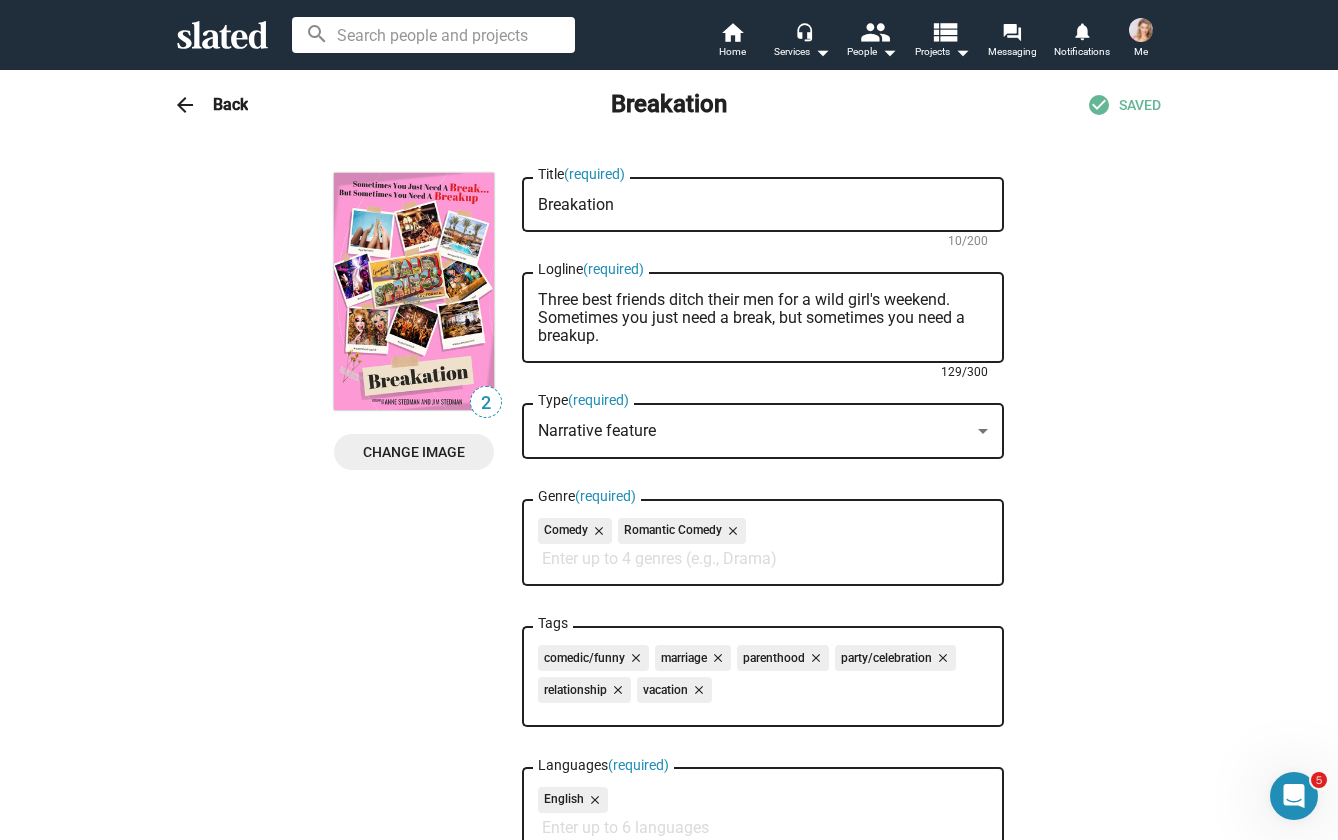 drag, startPoint x: 540, startPoint y: 298, endPoint x: 615, endPoint y: 341, distance: 86.4523 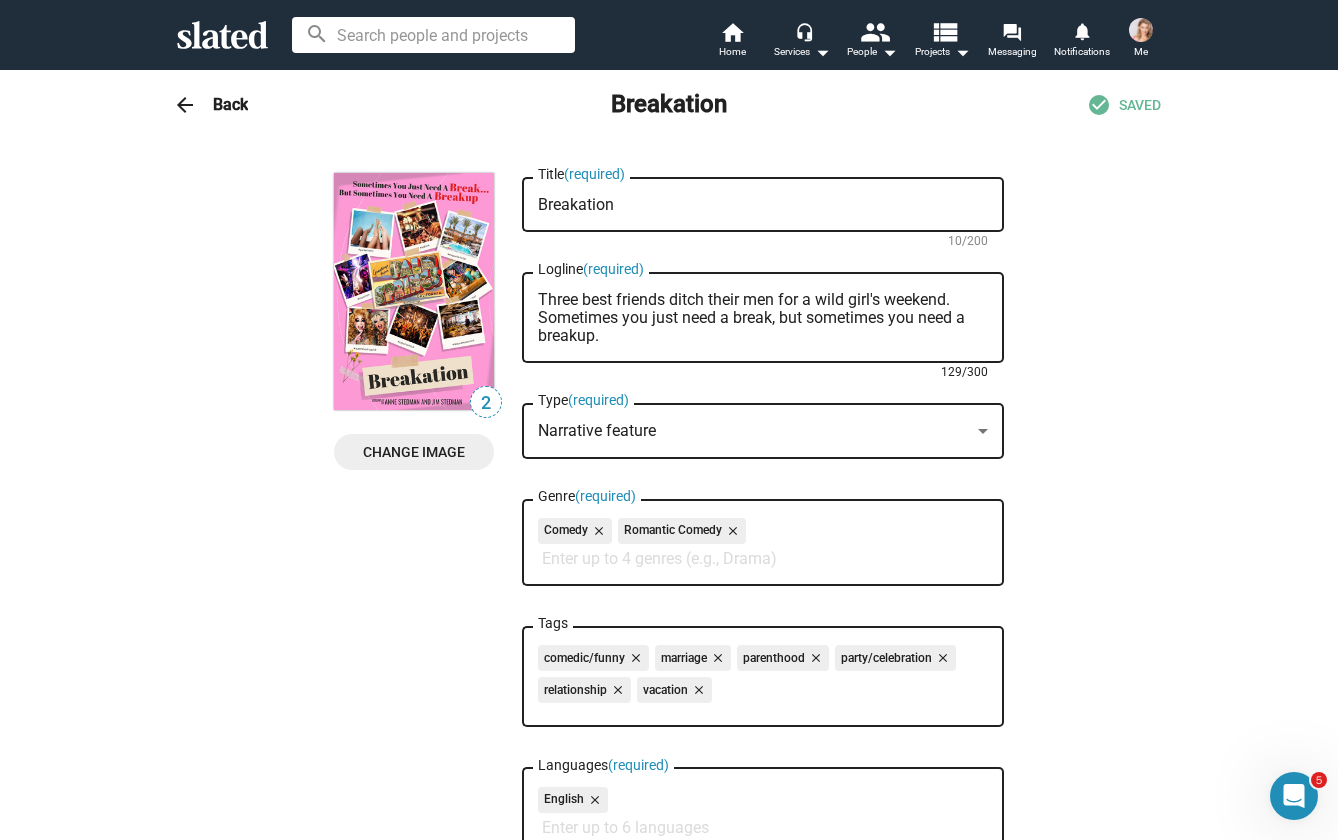 click on "Narrative feature" at bounding box center (754, 431) 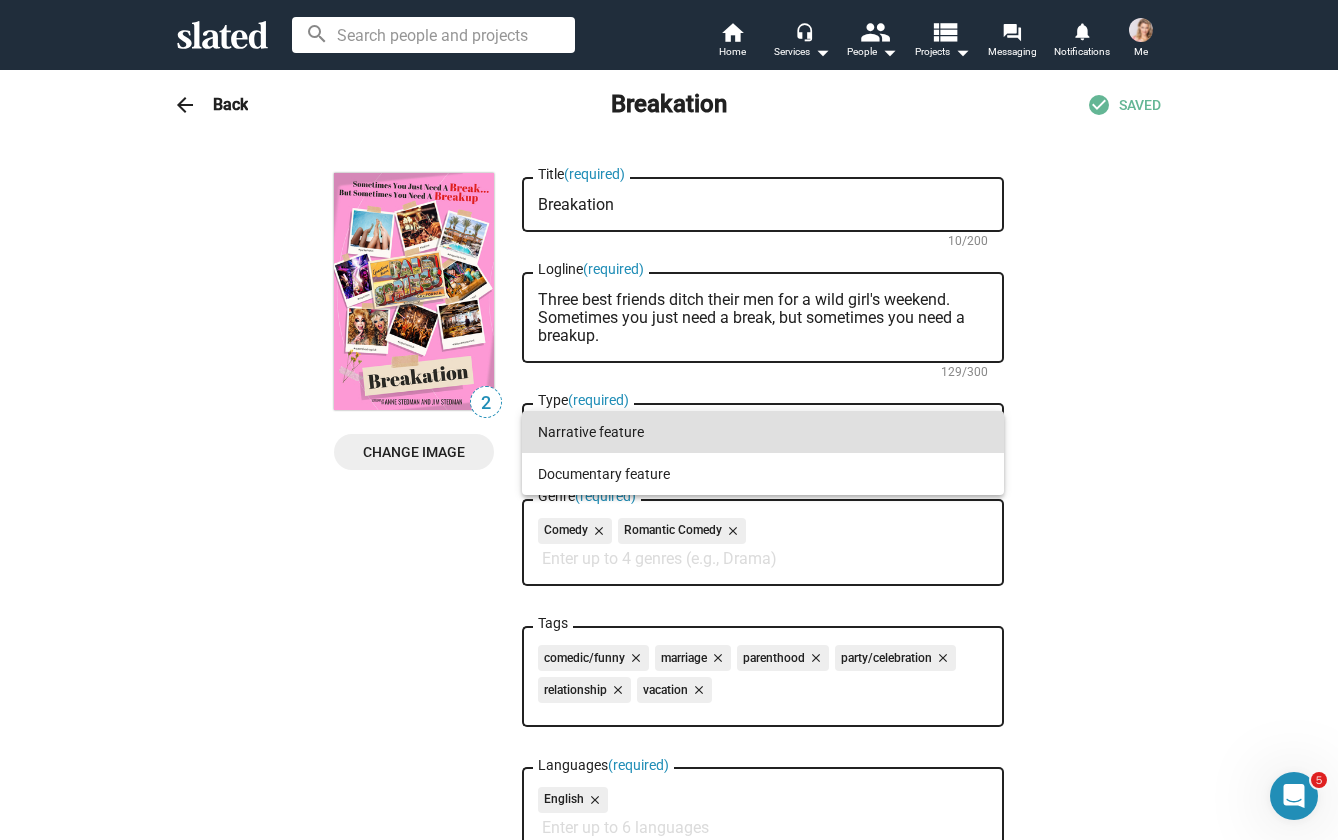 click on "Narrative feature" at bounding box center (763, 432) 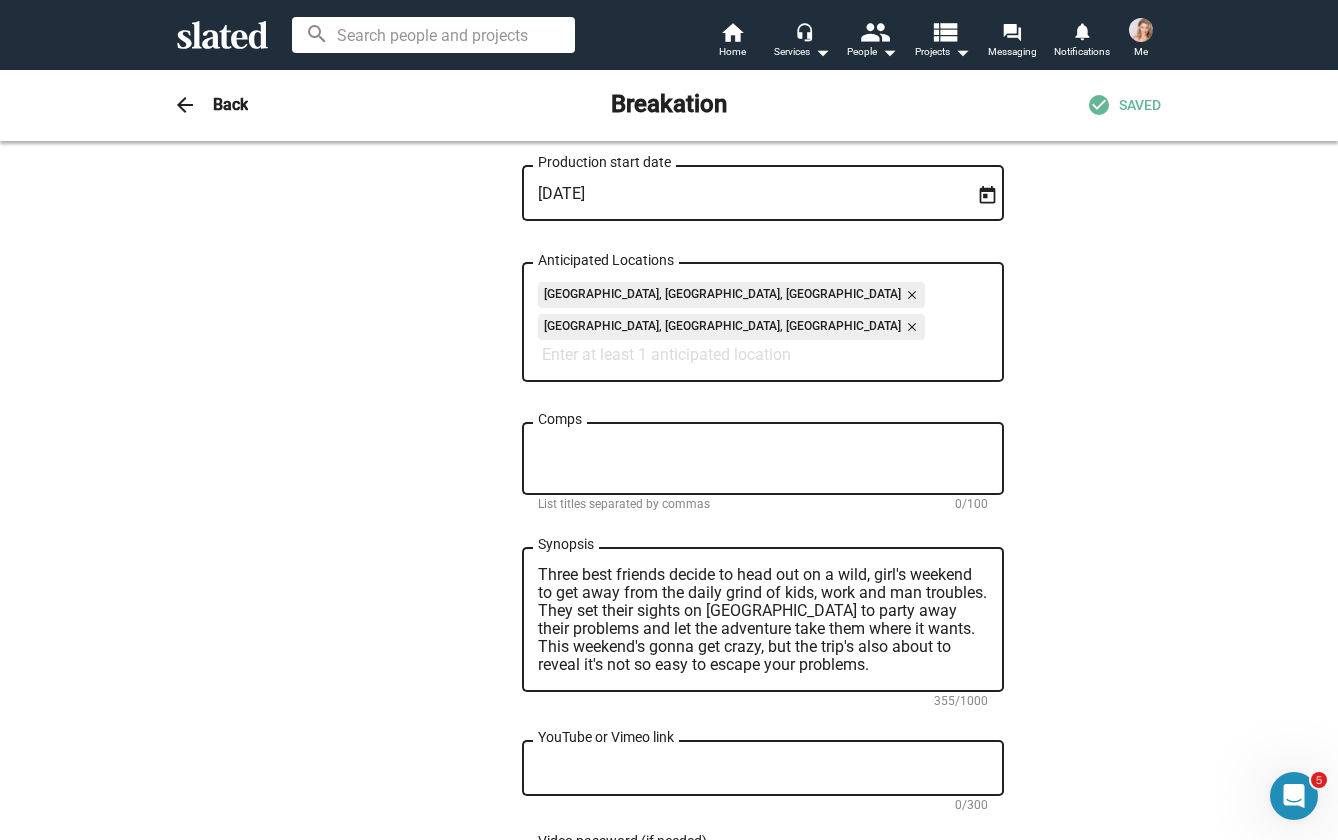 scroll, scrollTop: 862, scrollLeft: 0, axis: vertical 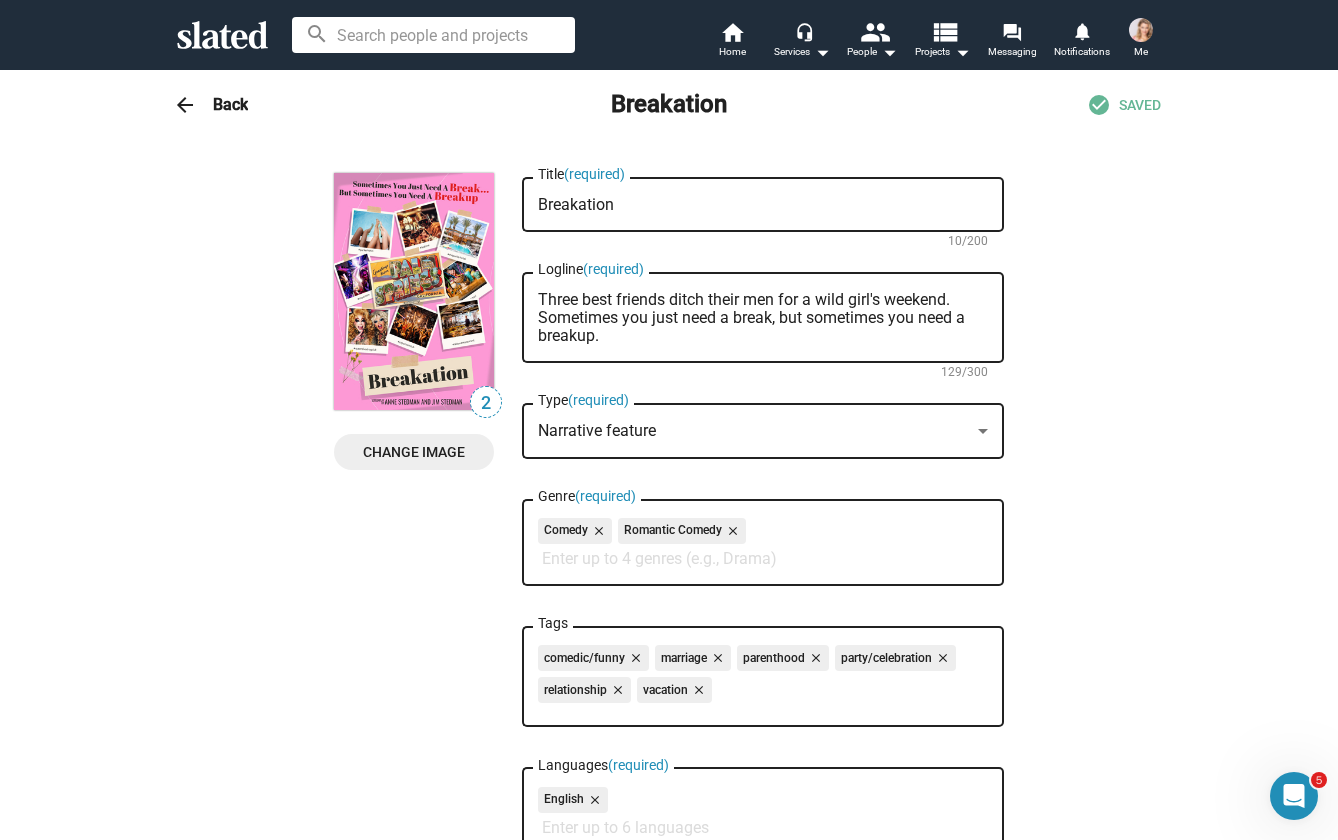 click on "Back" at bounding box center [230, 104] 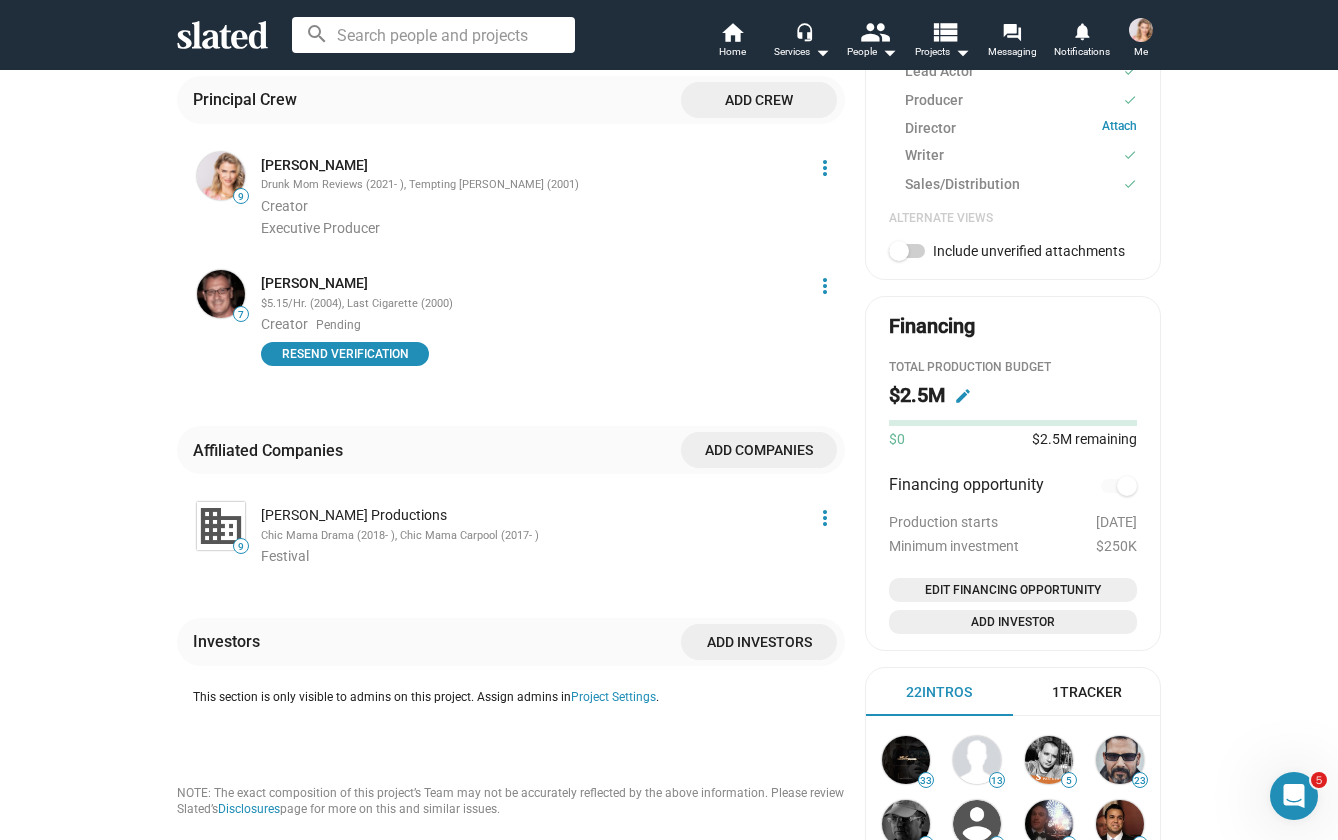 scroll, scrollTop: 874, scrollLeft: 0, axis: vertical 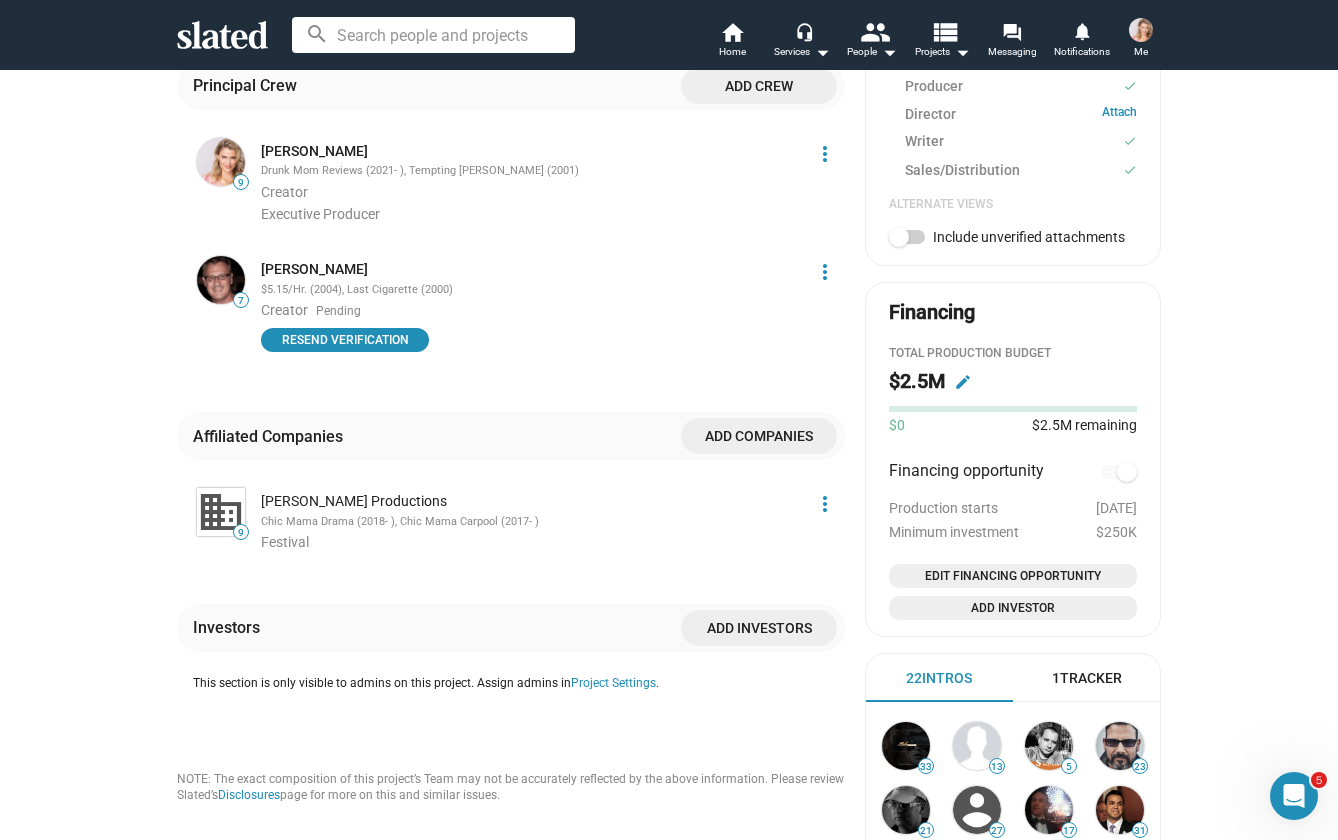 click on "Edit Financing Opportunity" 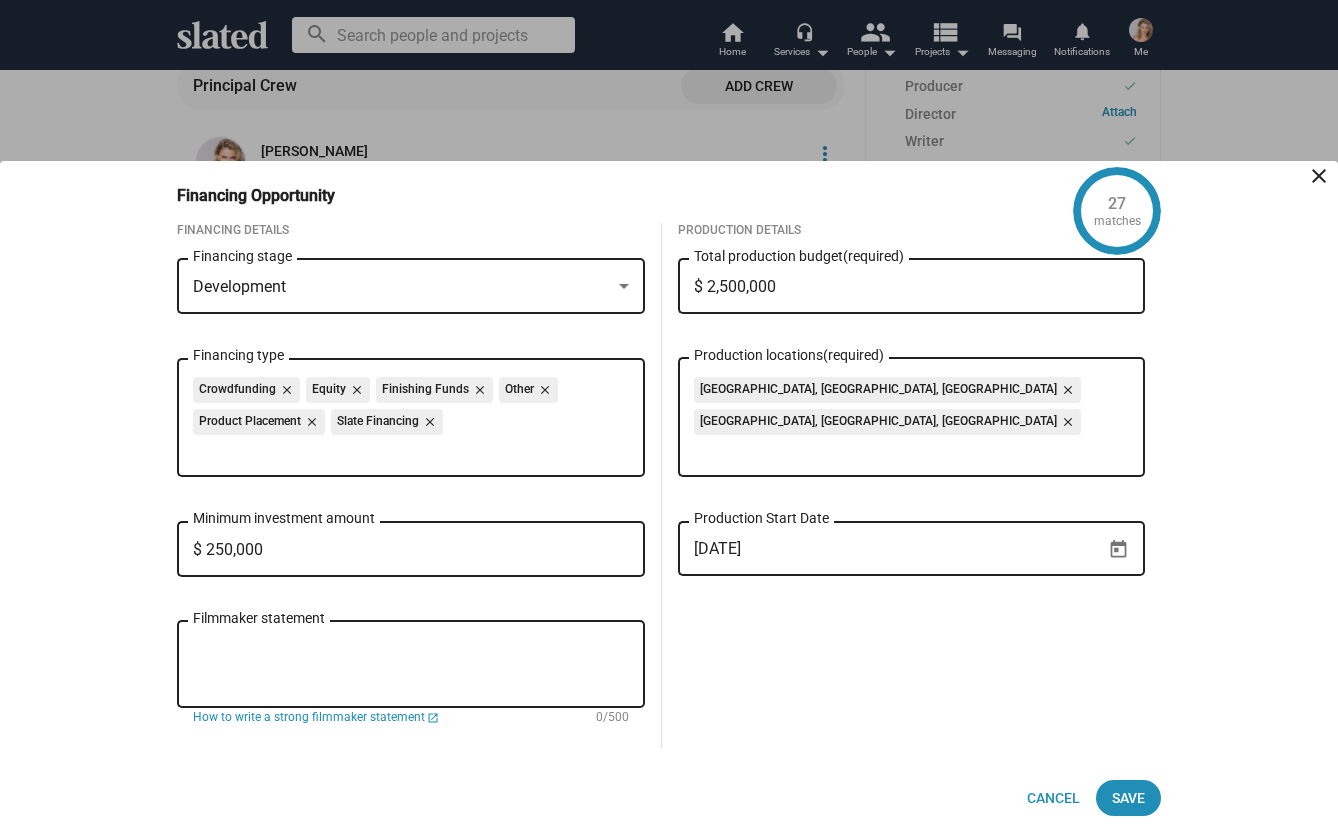 click on "Filmmaker statement" at bounding box center [411, 665] 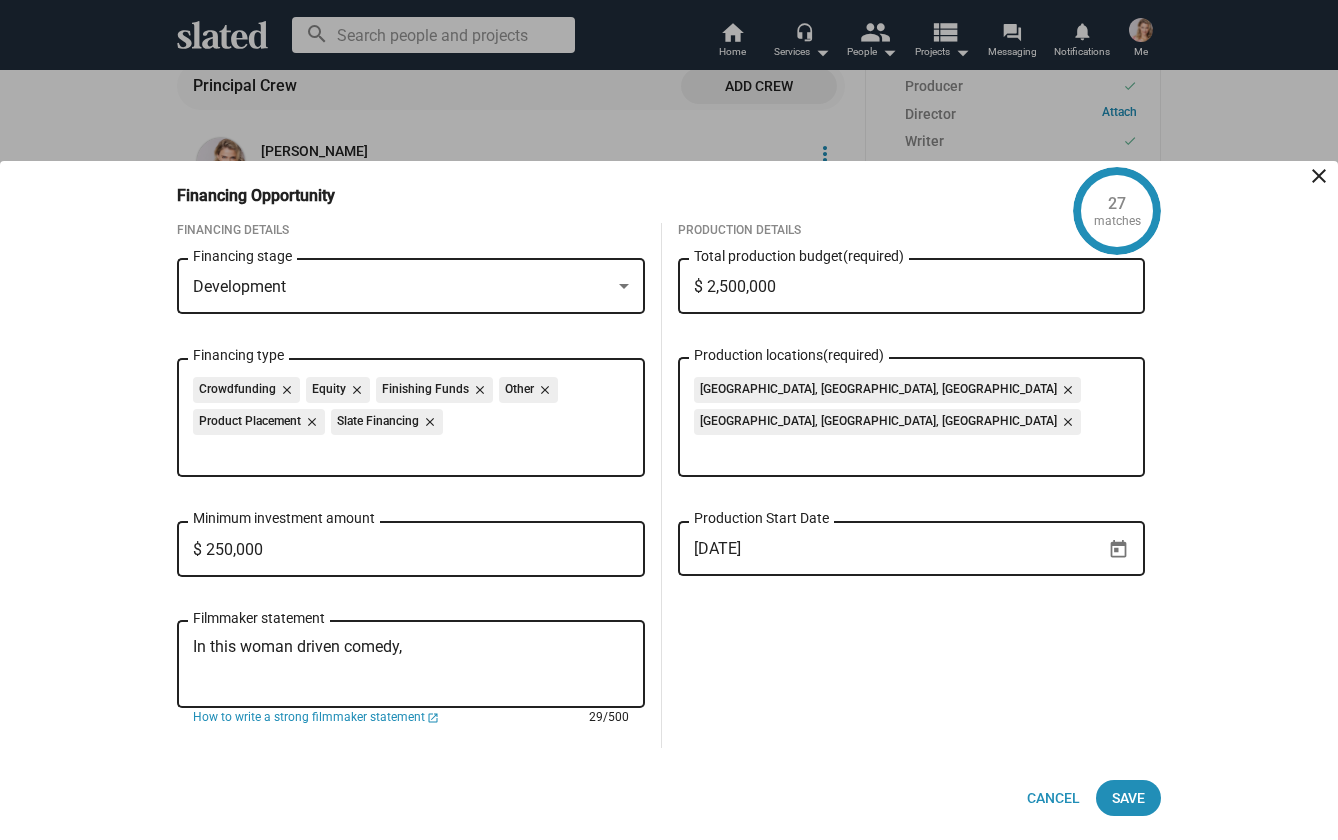 paste on "Three best friends ditch their men for a wild girl's weekend.  Sometimes you just need a break, but sometimes you need a breakup." 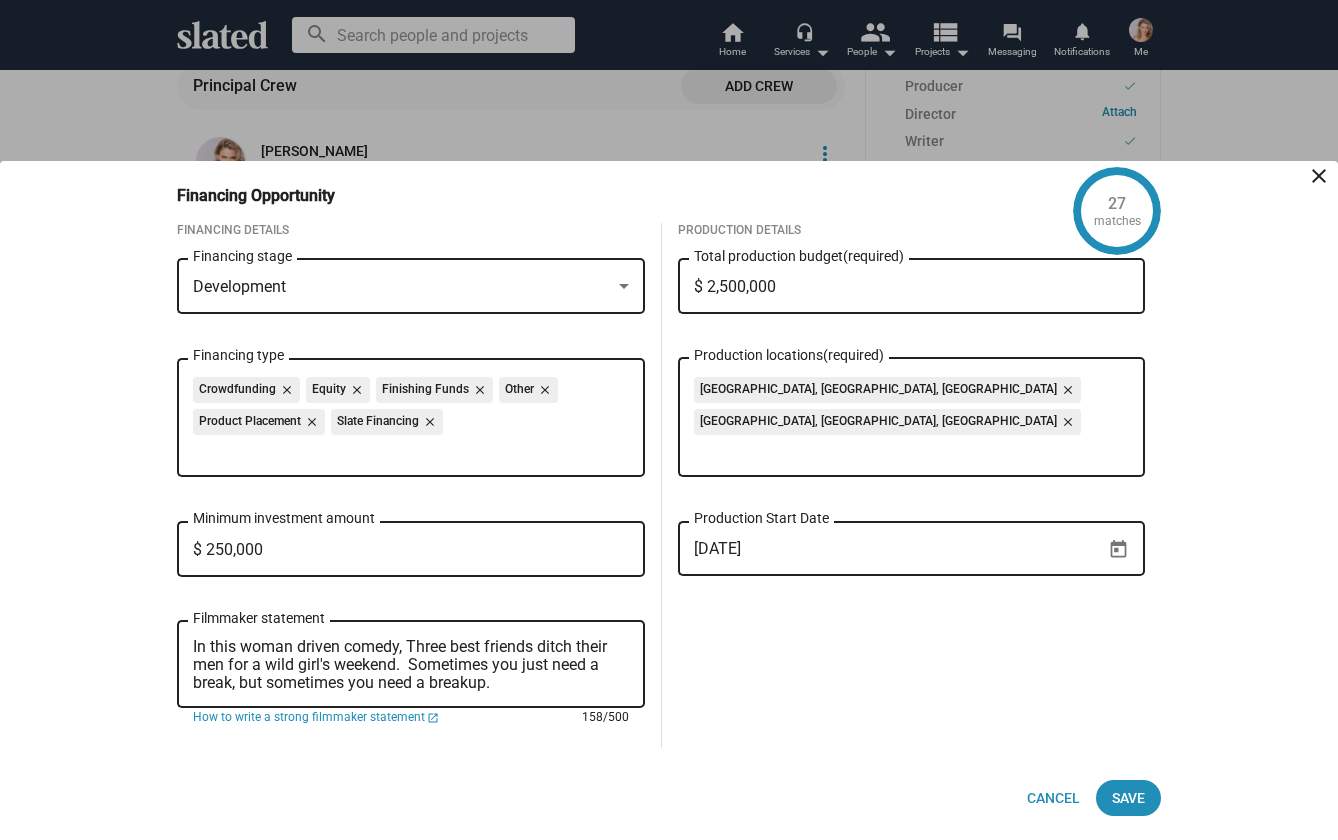 click on "In this woman driven comedy, Three best friends ditch their men for a wild girl's weekend.  Sometimes you just need a break, but sometimes you need a breakup." at bounding box center [411, 665] 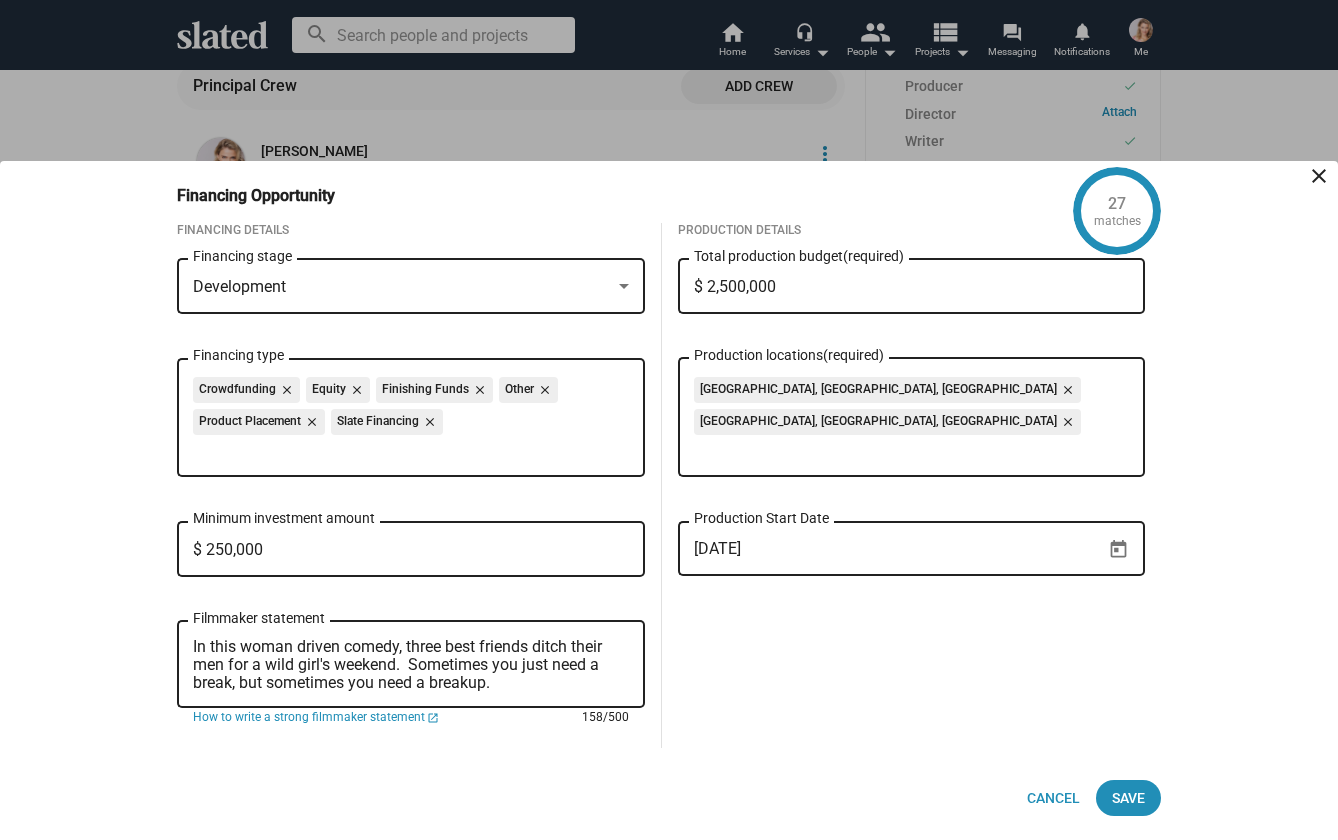 click on "In this woman driven comedy, three best friends ditch their men for a wild girl's weekend.  Sometimes you just need a break, but sometimes you need a breakup." at bounding box center [411, 665] 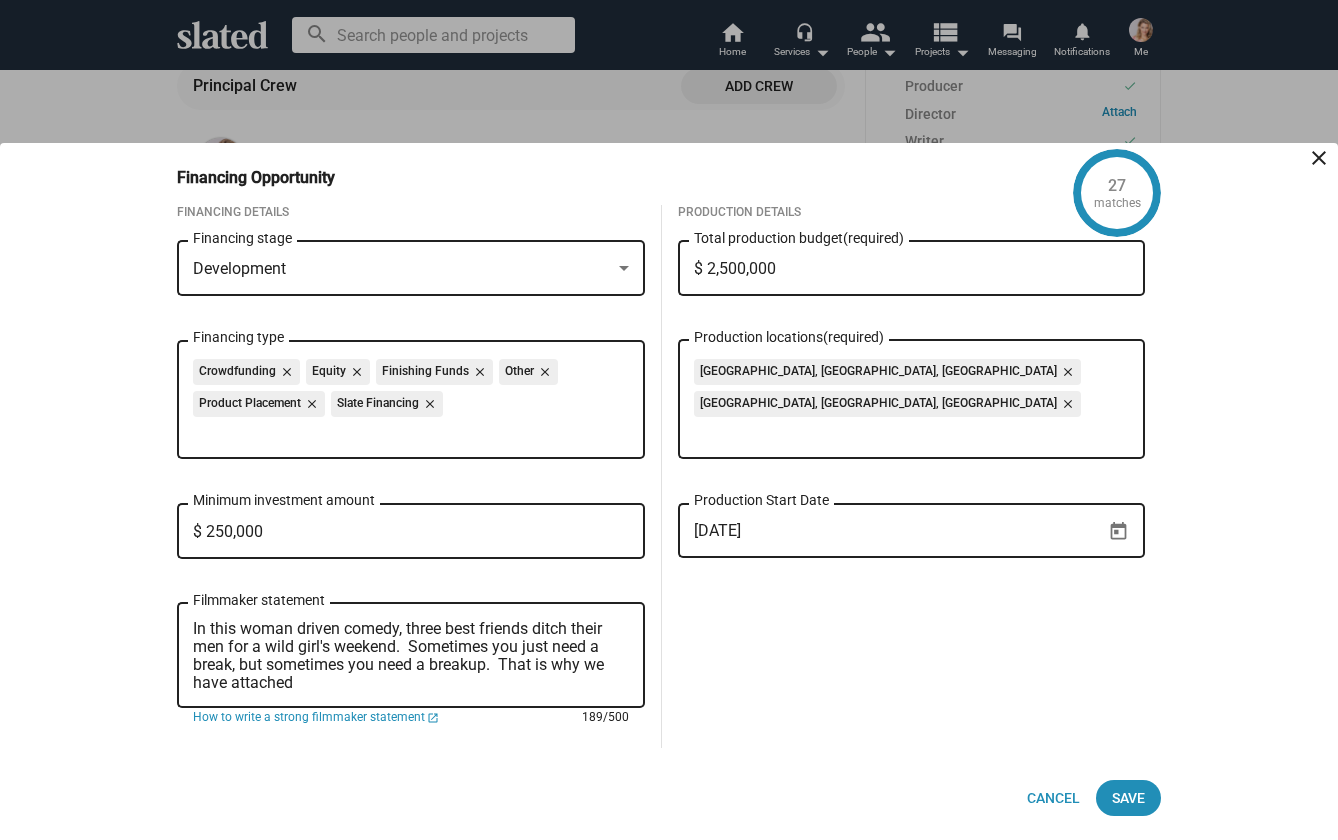 type on "In this woman driven comedy, three best friends ditch their men for a wild girl's weekend.  Sometimes you just need a break, but sometimes you need a breakup.  That is why we have attached" 